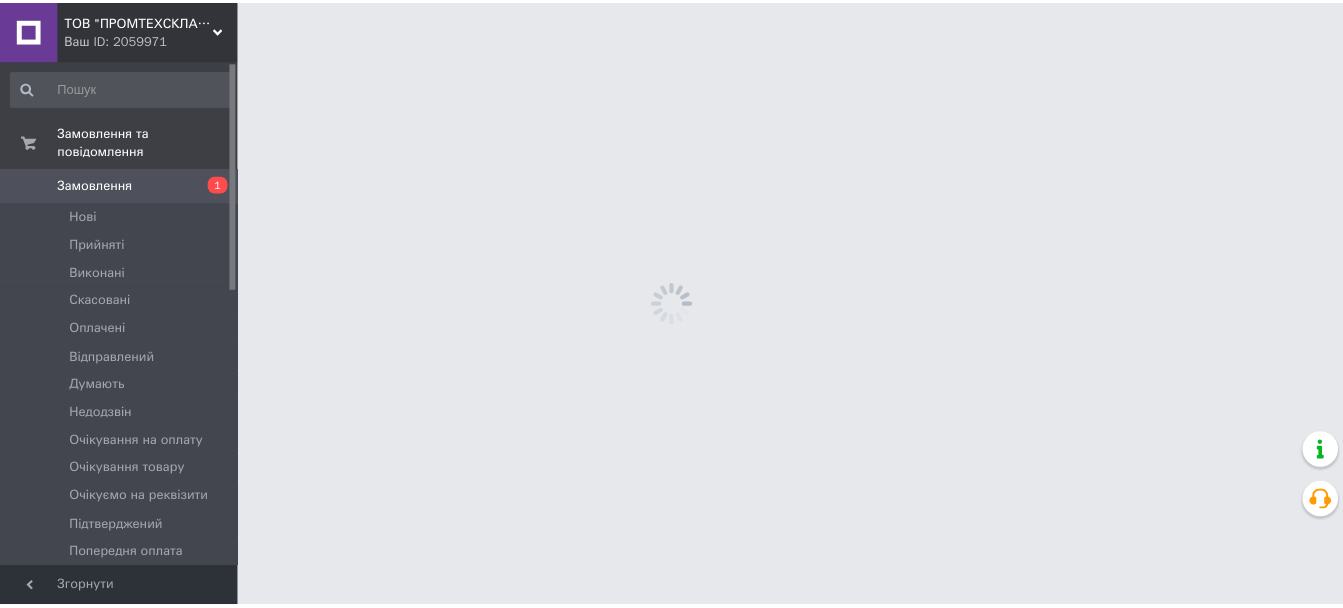scroll, scrollTop: 0, scrollLeft: 0, axis: both 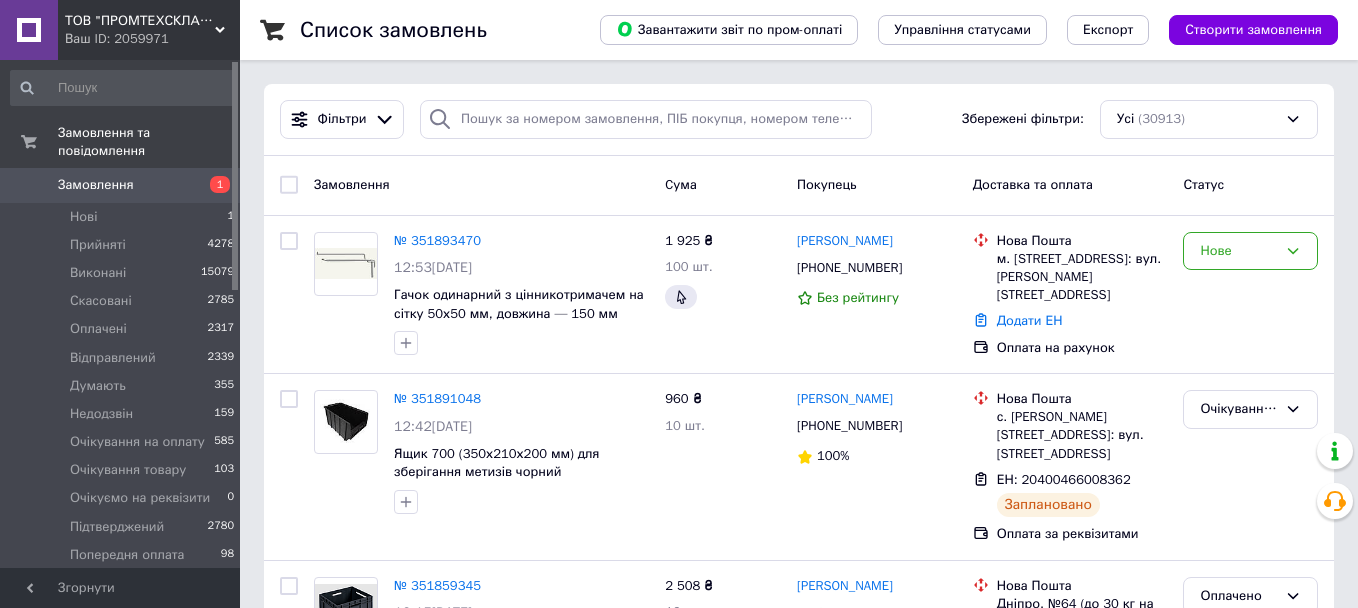 click on "Замовлення" at bounding box center [121, 185] 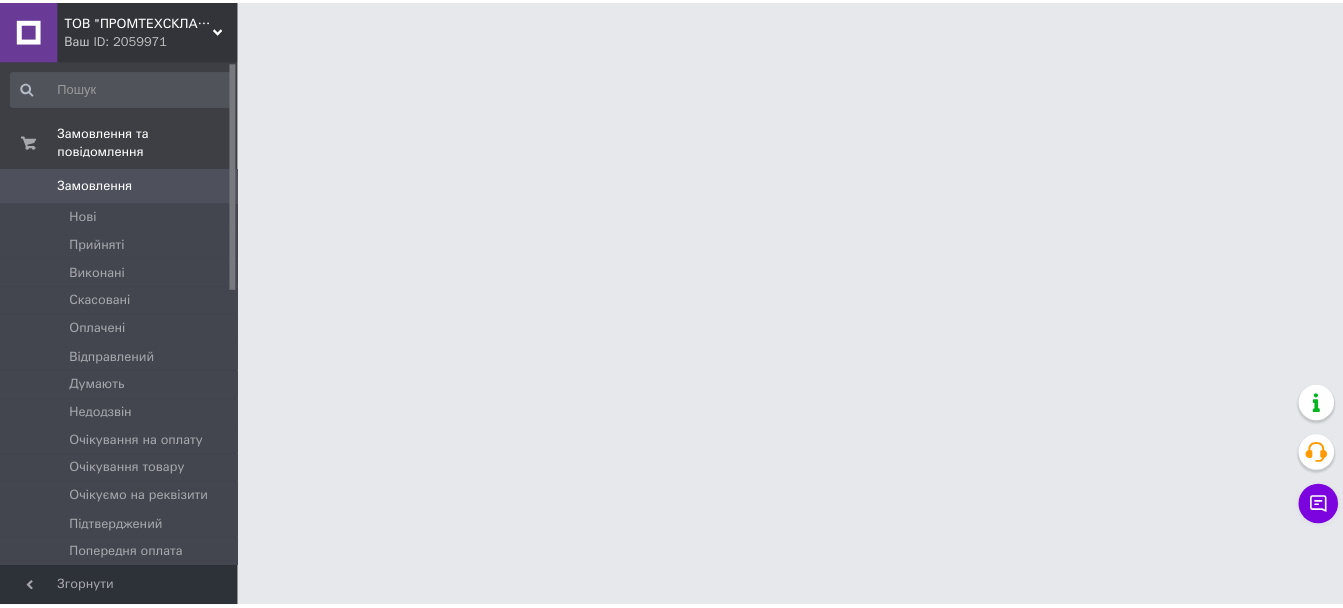 scroll, scrollTop: 0, scrollLeft: 0, axis: both 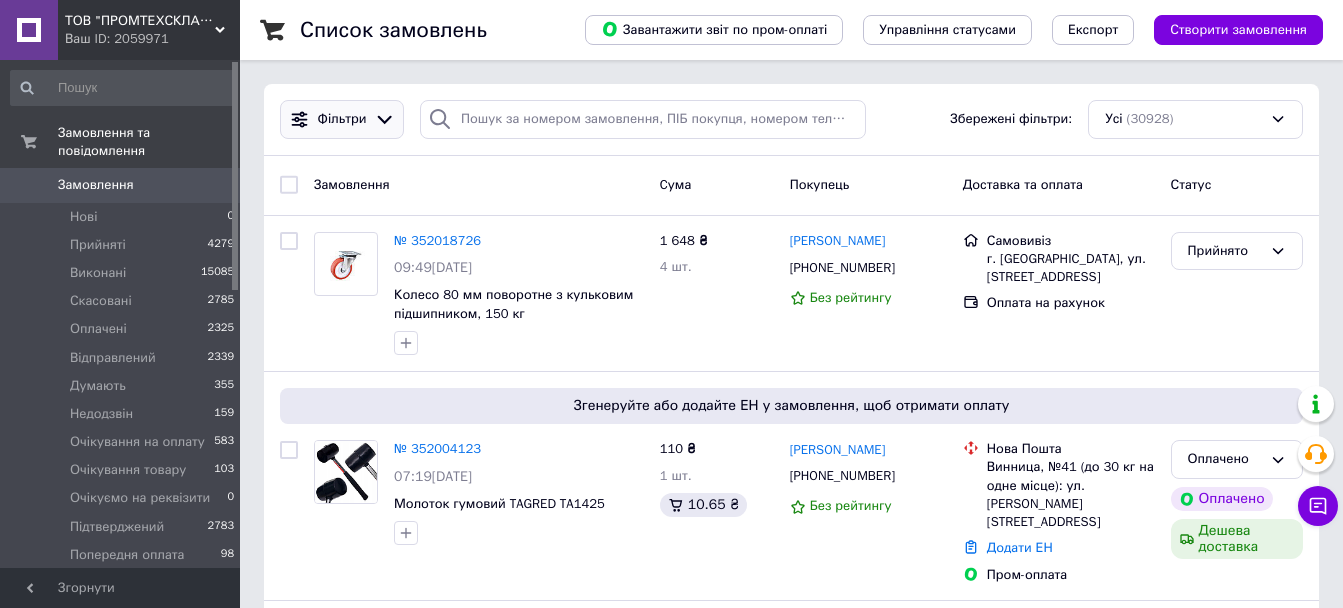 click on "Фільтри" at bounding box center [342, 119] 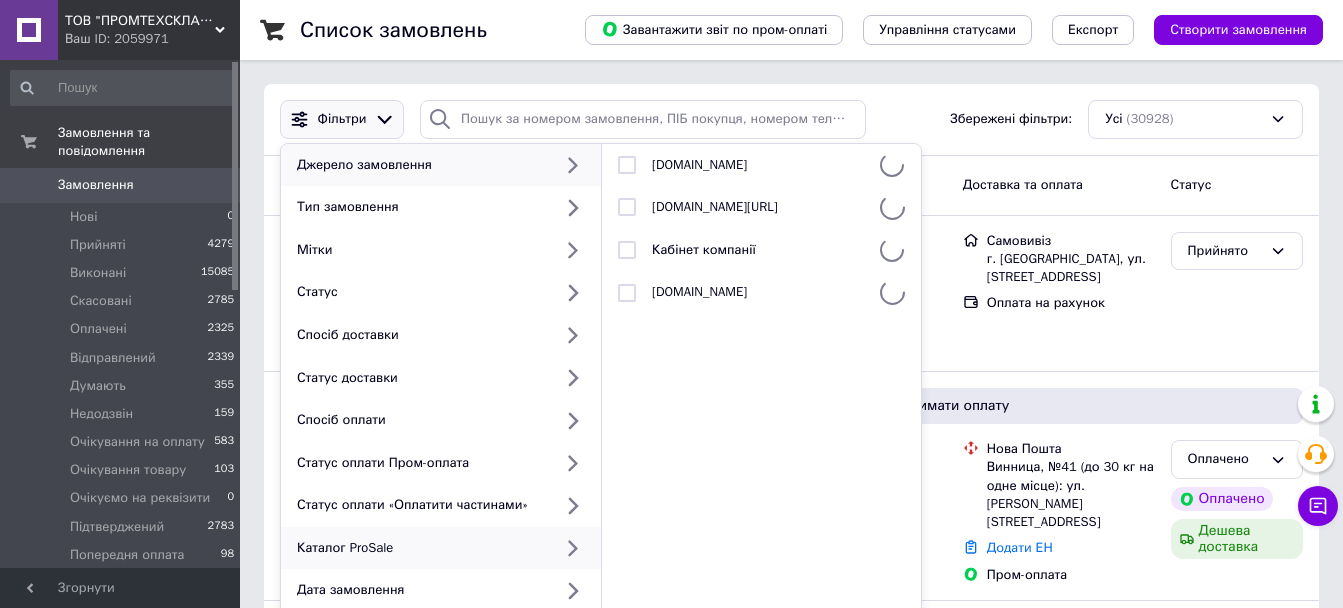 scroll, scrollTop: 200, scrollLeft: 0, axis: vertical 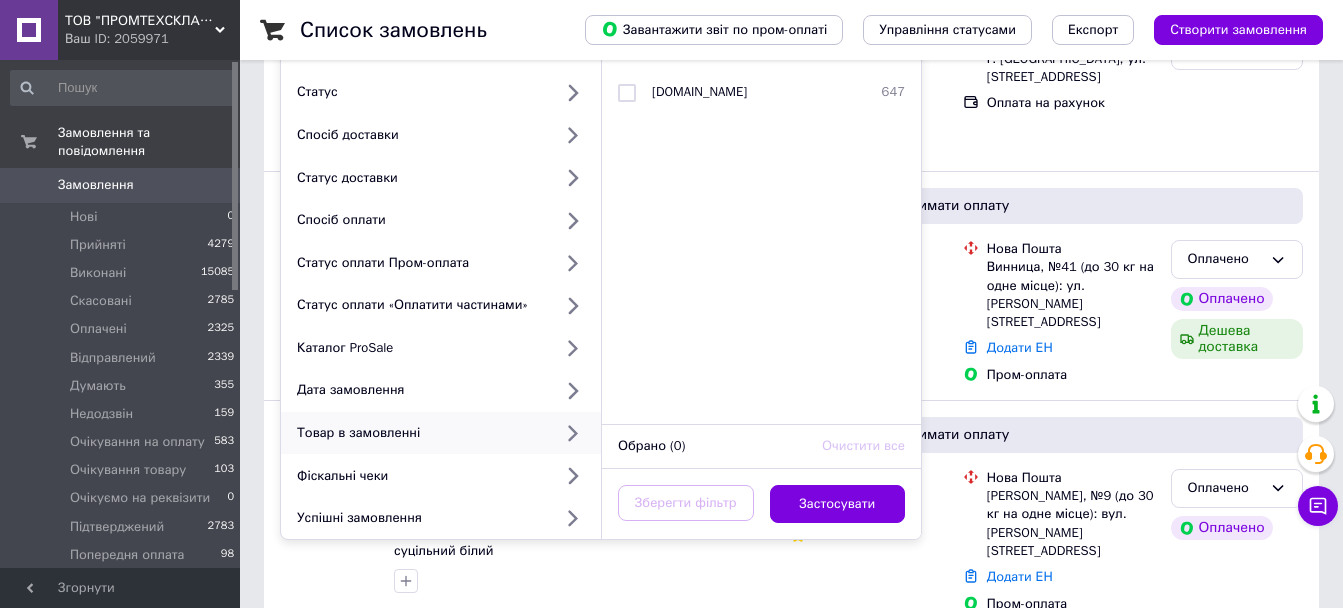 drag, startPoint x: 389, startPoint y: 438, endPoint x: 401, endPoint y: 433, distance: 13 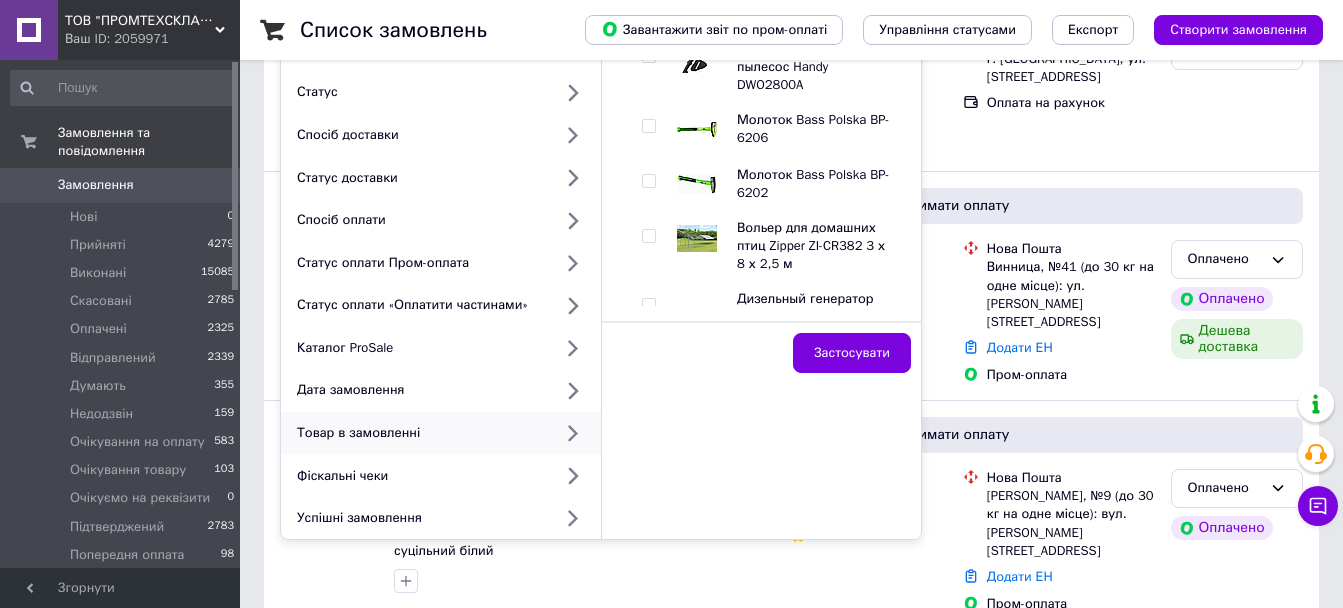 scroll, scrollTop: 0, scrollLeft: 0, axis: both 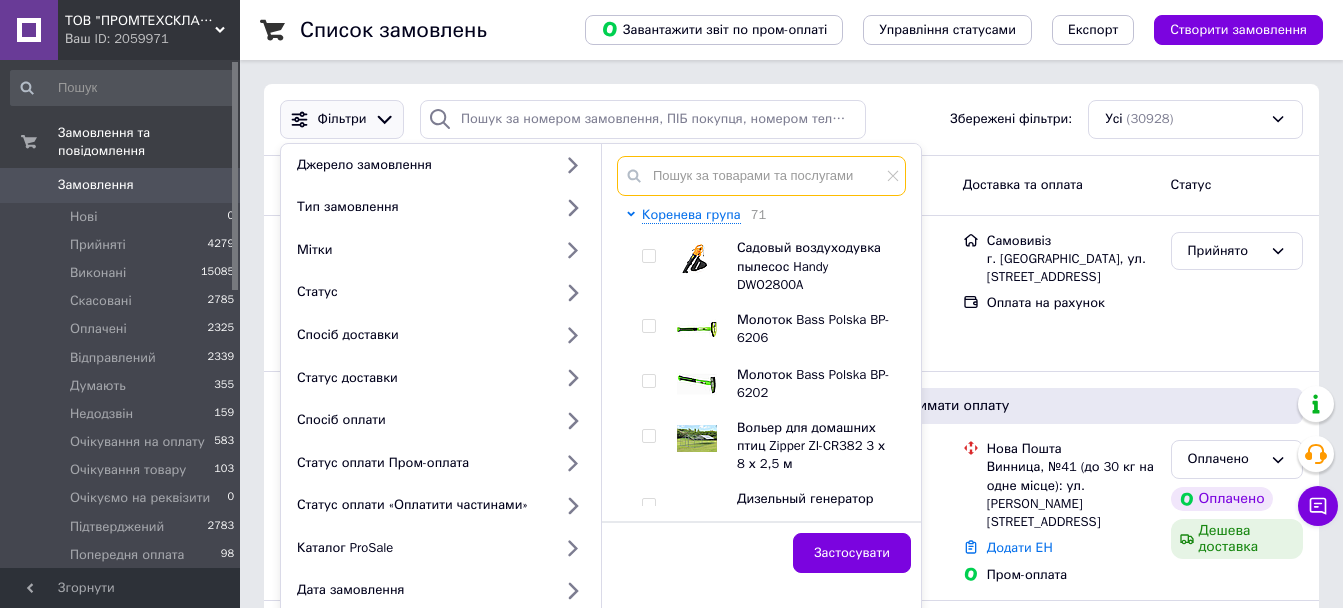 click at bounding box center [761, 176] 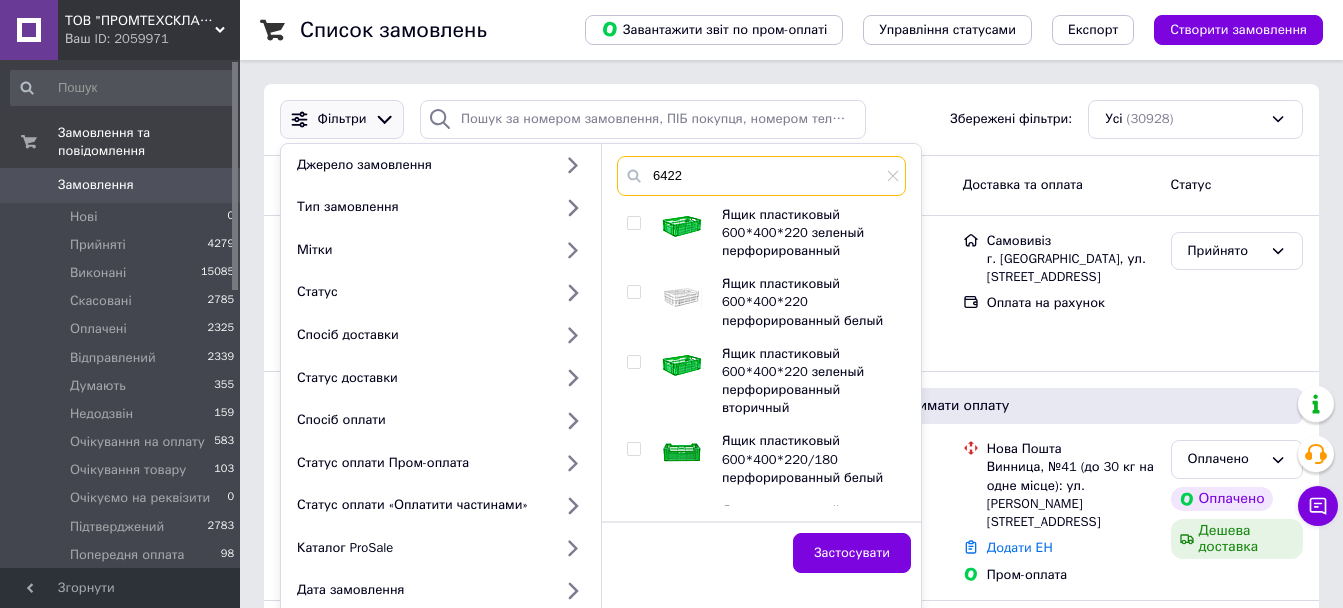 type on "6422" 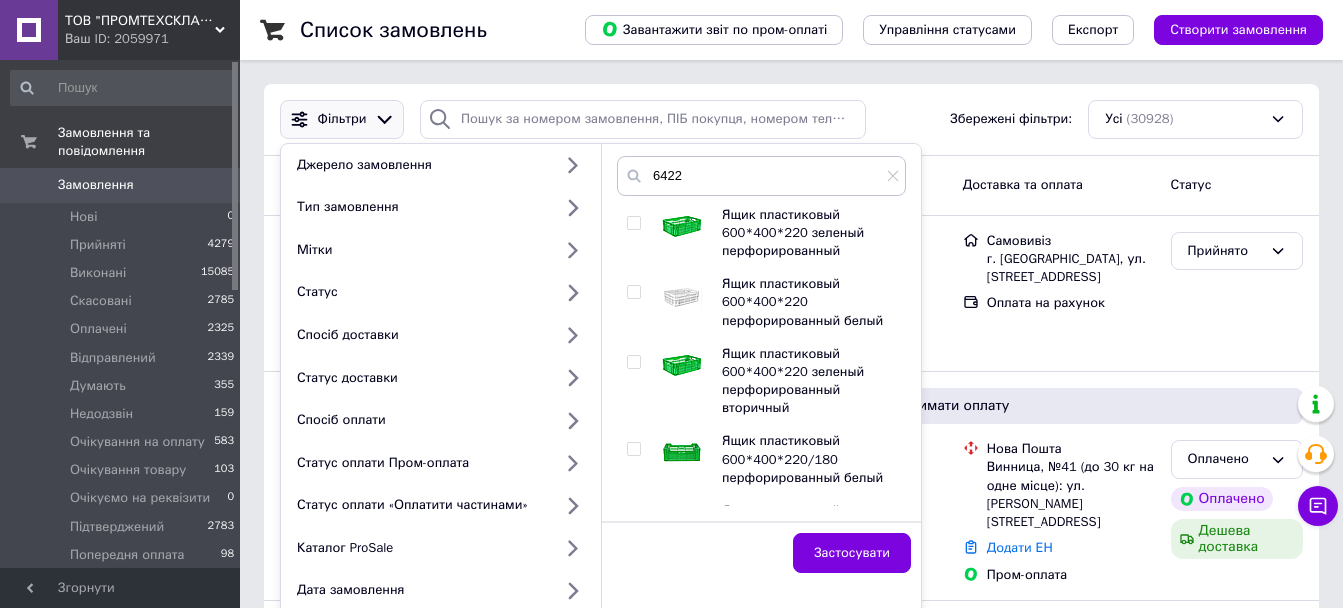 click at bounding box center [633, 292] 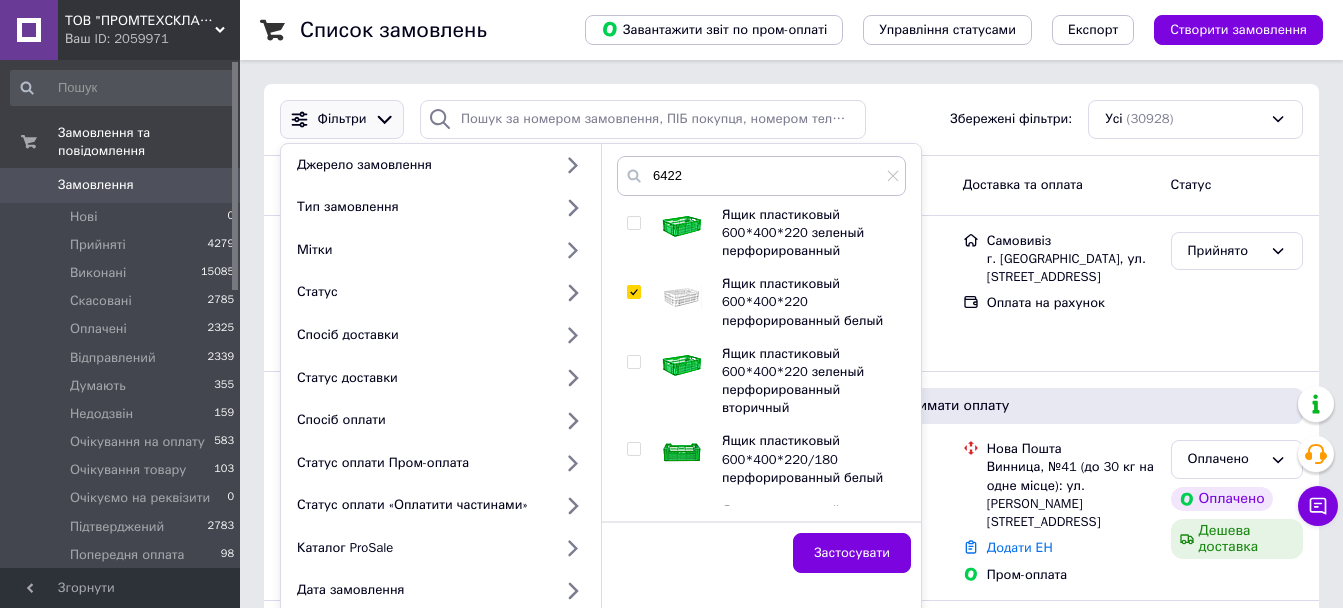 checkbox on "true" 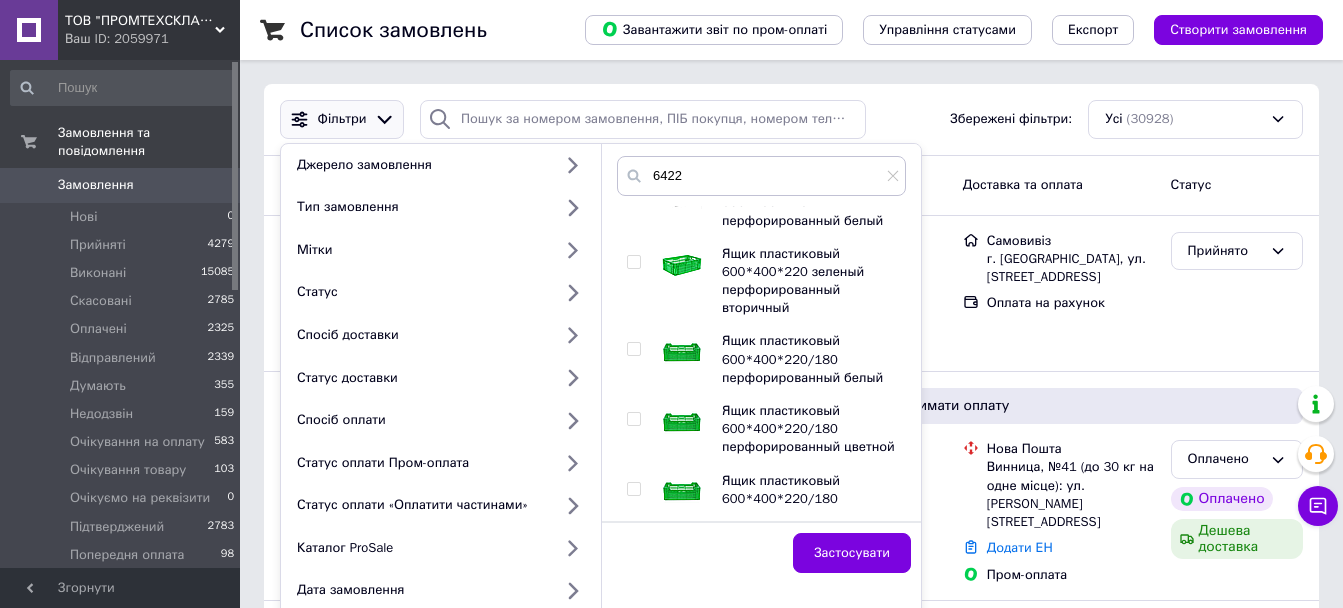 click at bounding box center [637, 359] 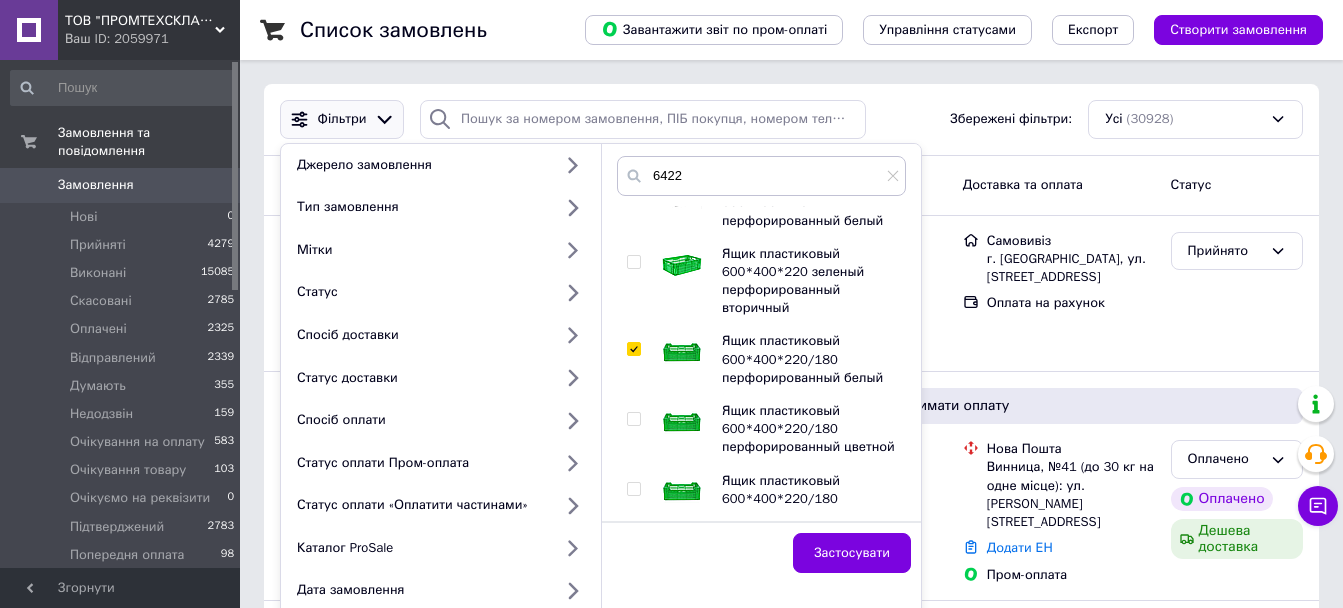 checkbox on "true" 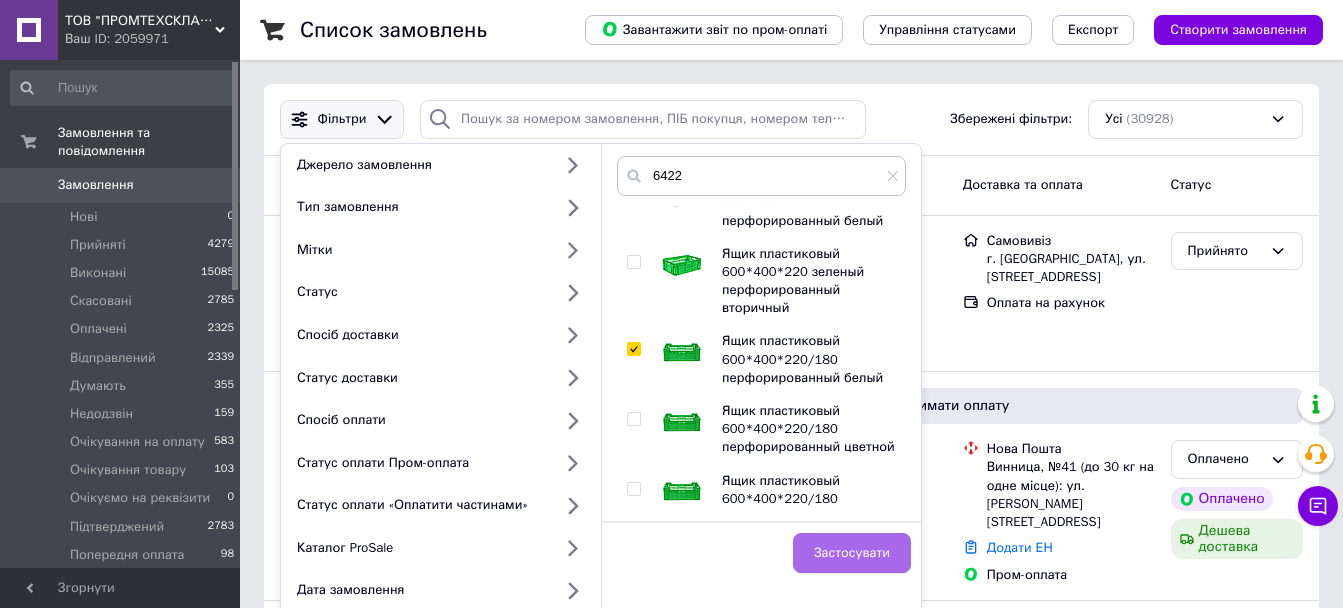 click on "Застосувати" at bounding box center [852, 553] 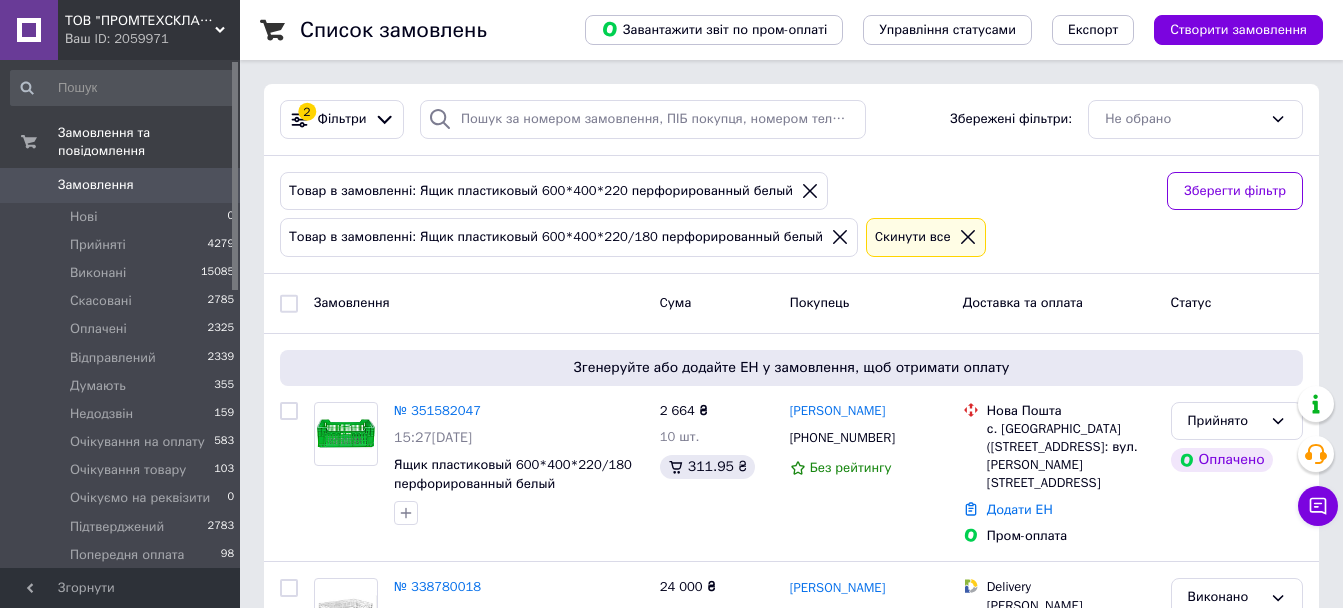 scroll, scrollTop: 100, scrollLeft: 0, axis: vertical 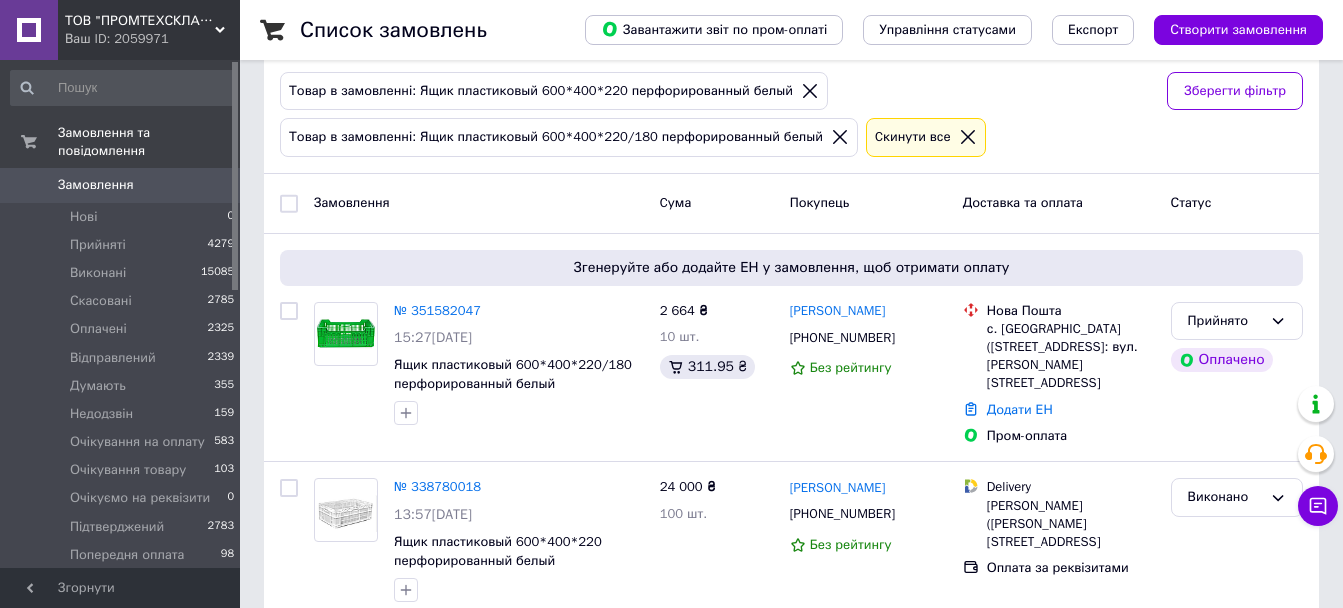click on "№ 351582047" at bounding box center [437, 310] 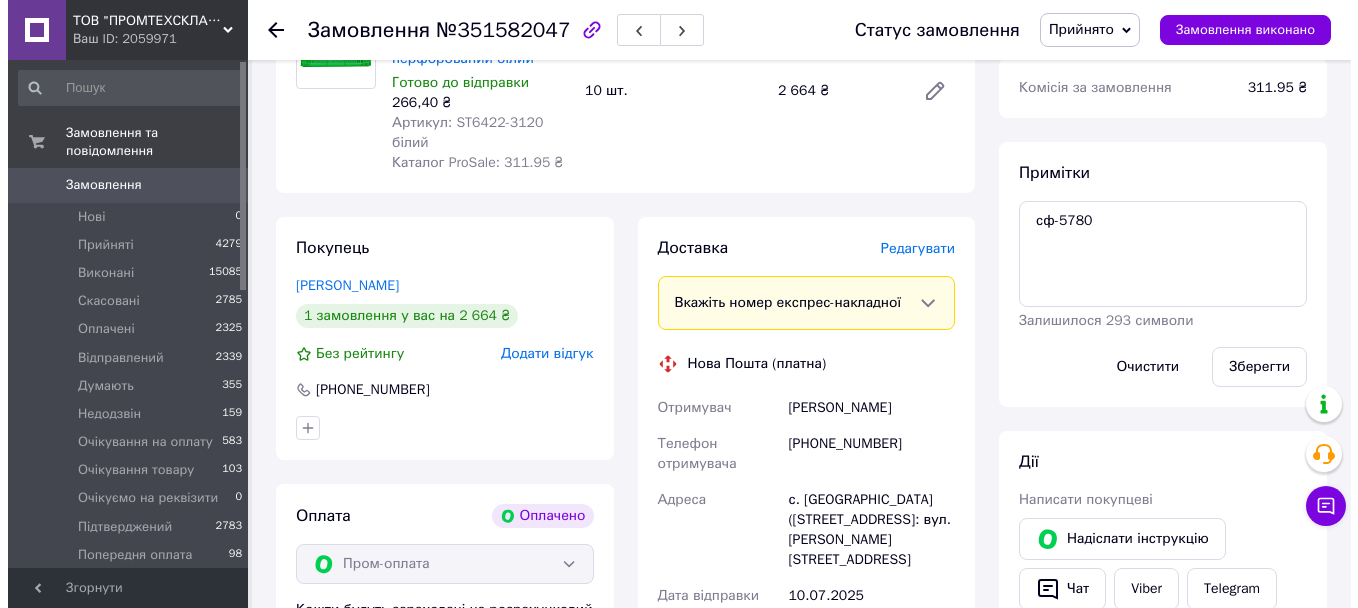 scroll, scrollTop: 800, scrollLeft: 0, axis: vertical 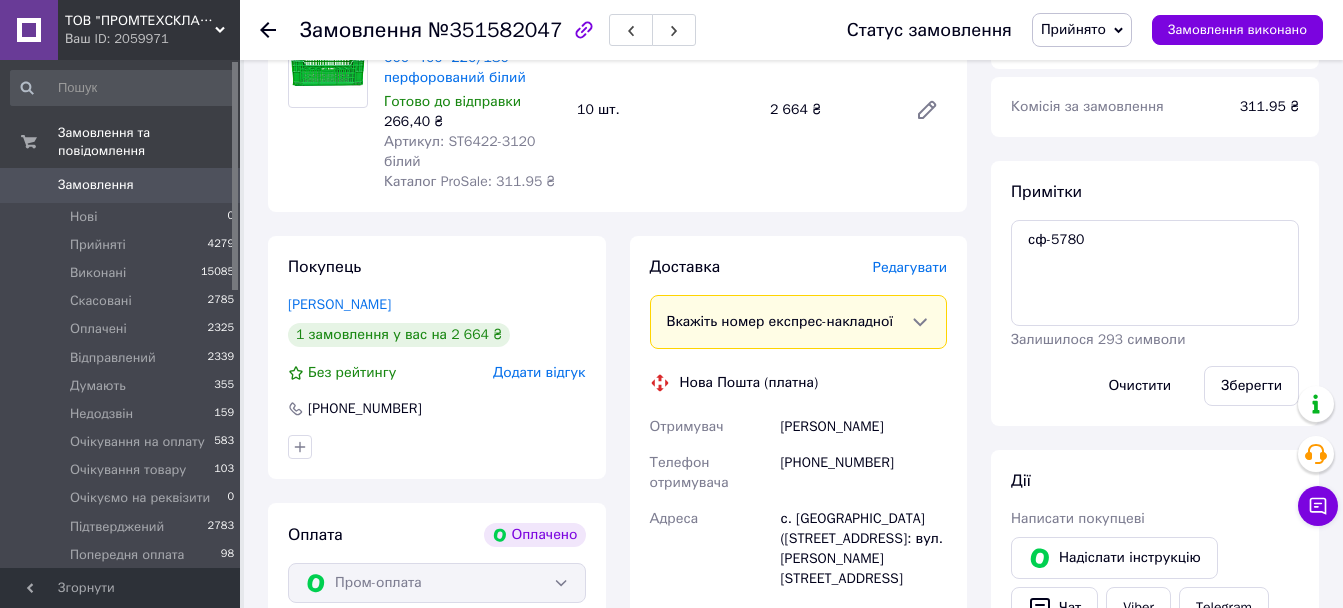 click on "Редагувати" at bounding box center (910, 267) 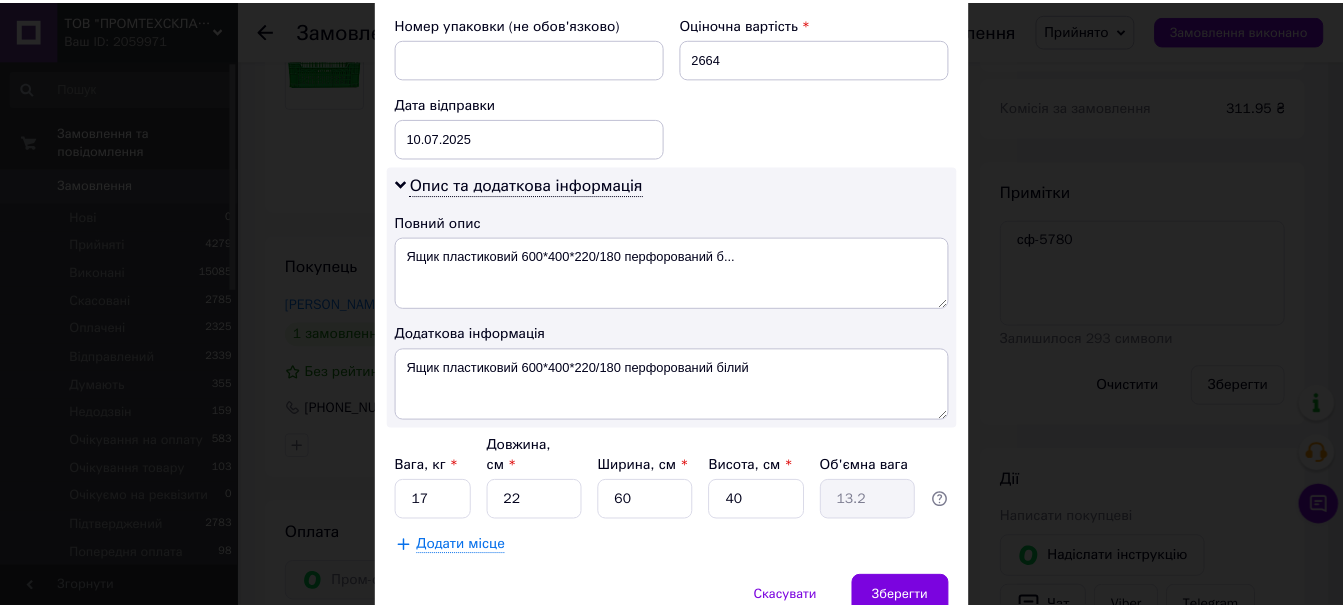 scroll, scrollTop: 900, scrollLeft: 0, axis: vertical 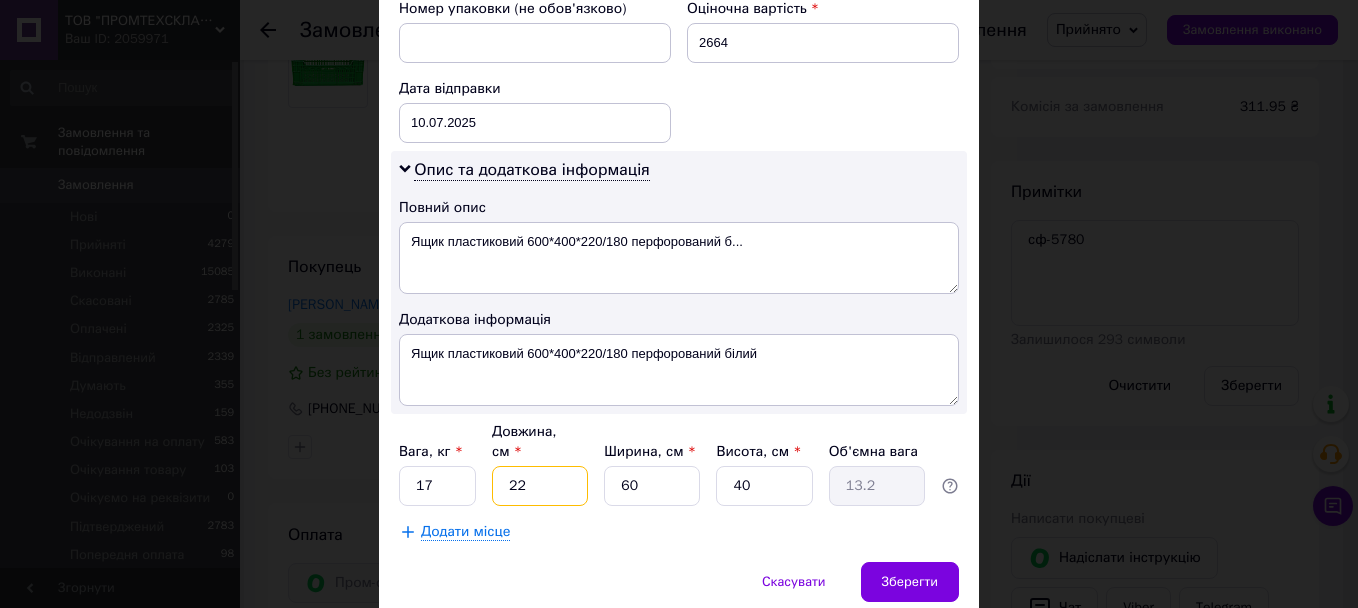 click on "22" at bounding box center (540, 486) 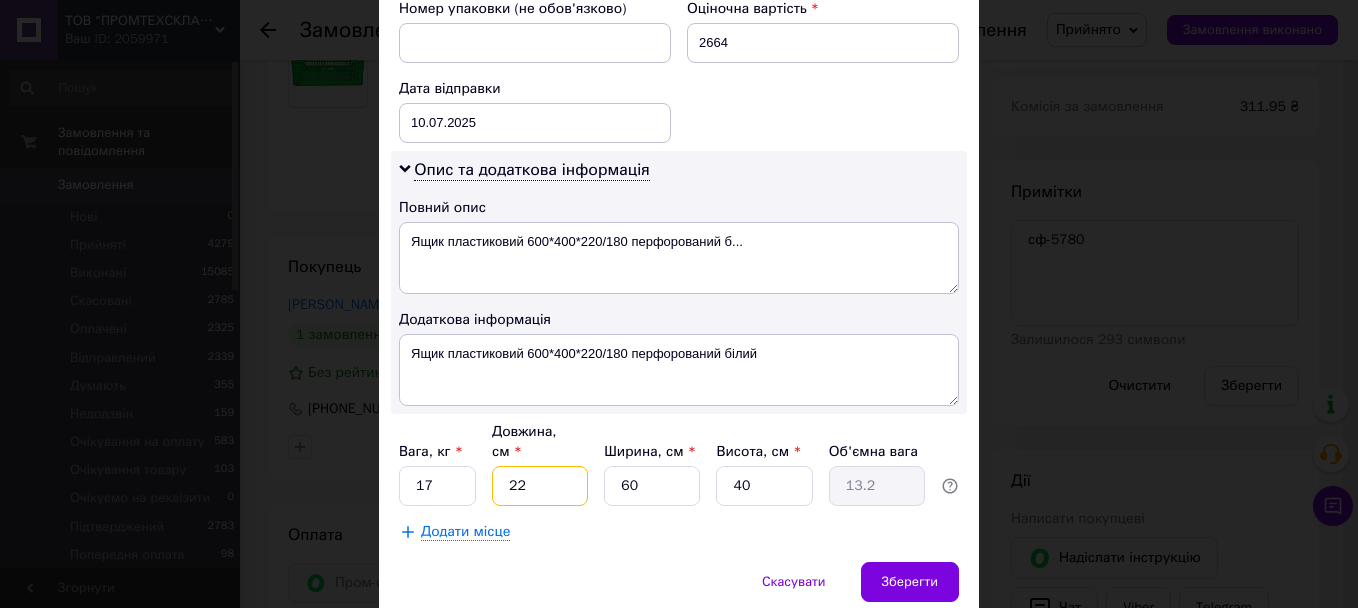 type on "8" 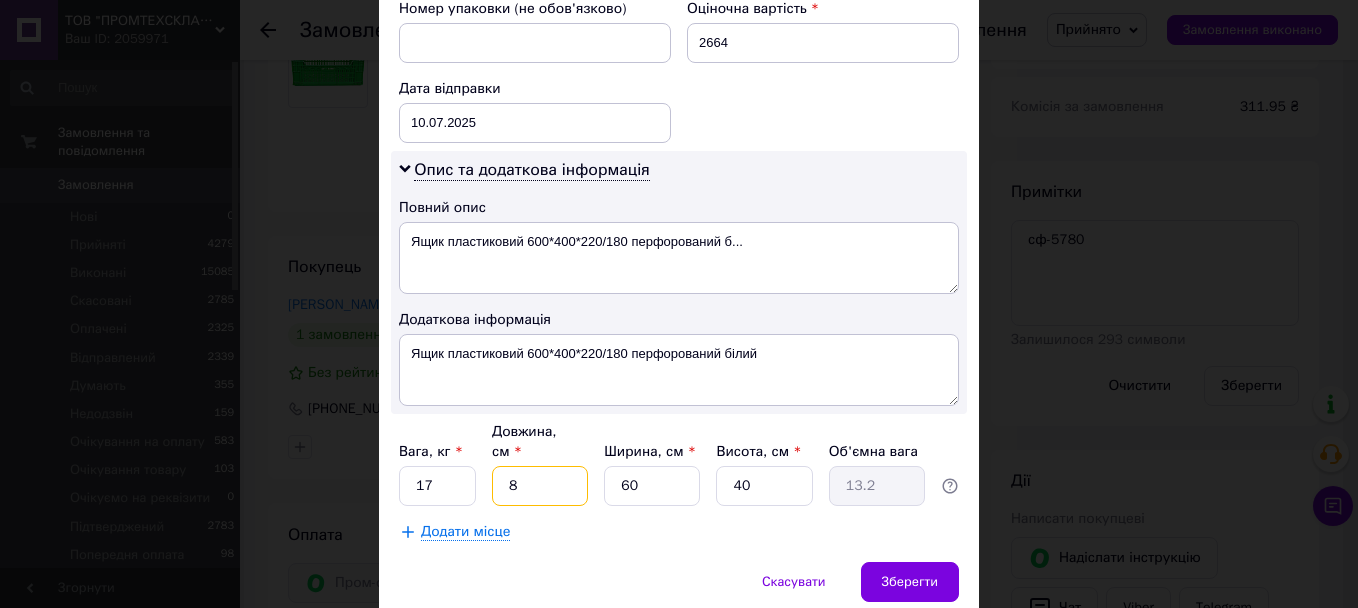type on "4.8" 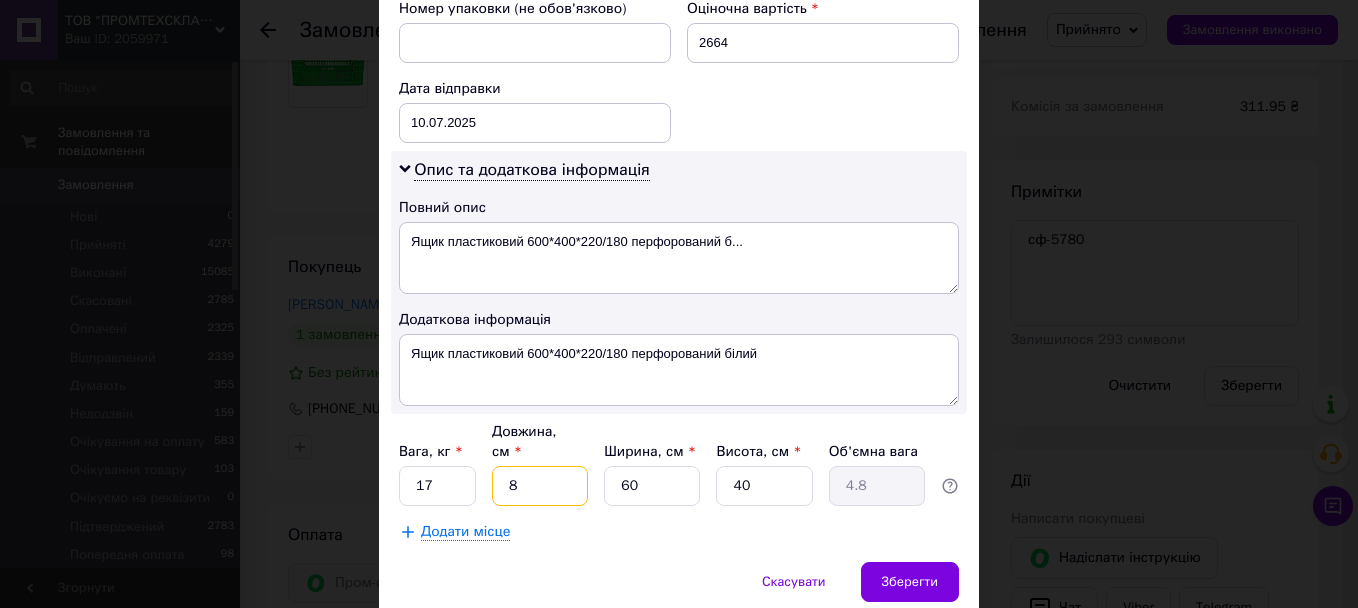 type on "80" 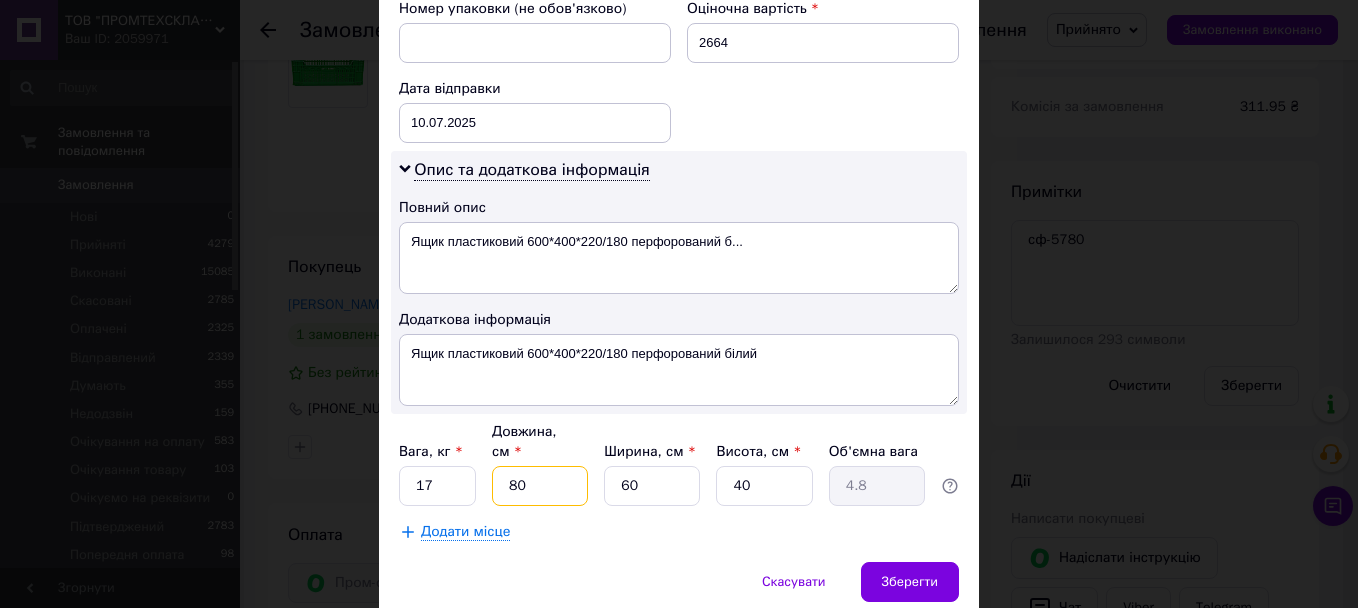 type on "48" 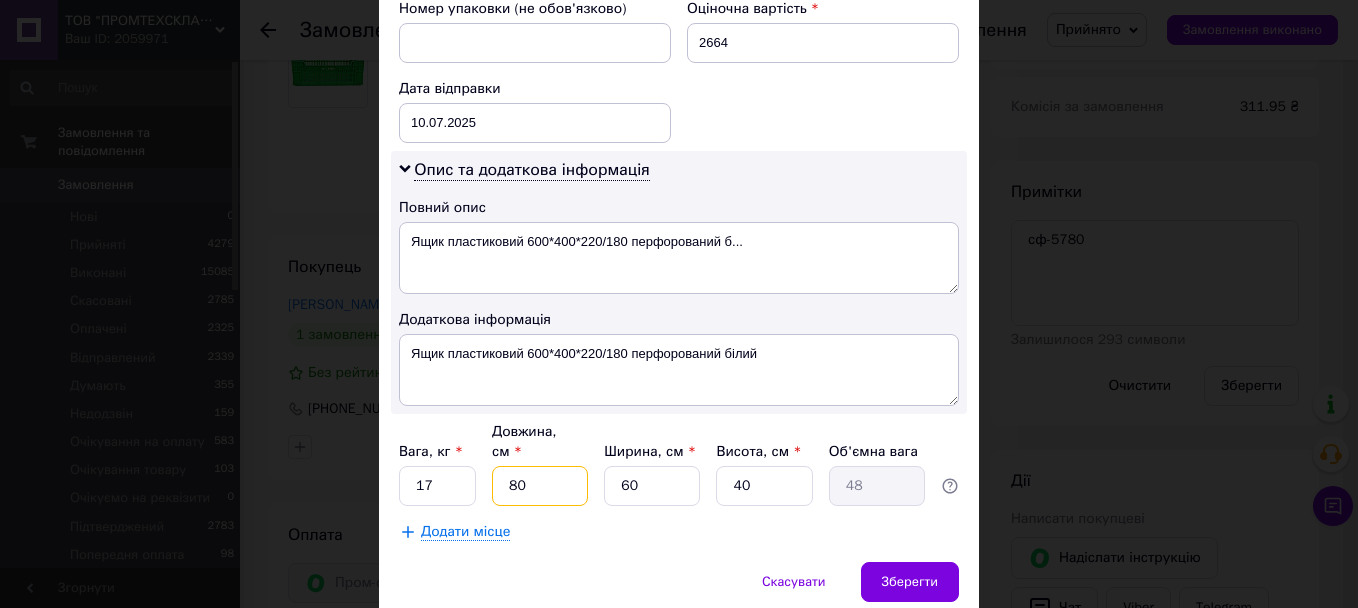 type on "80" 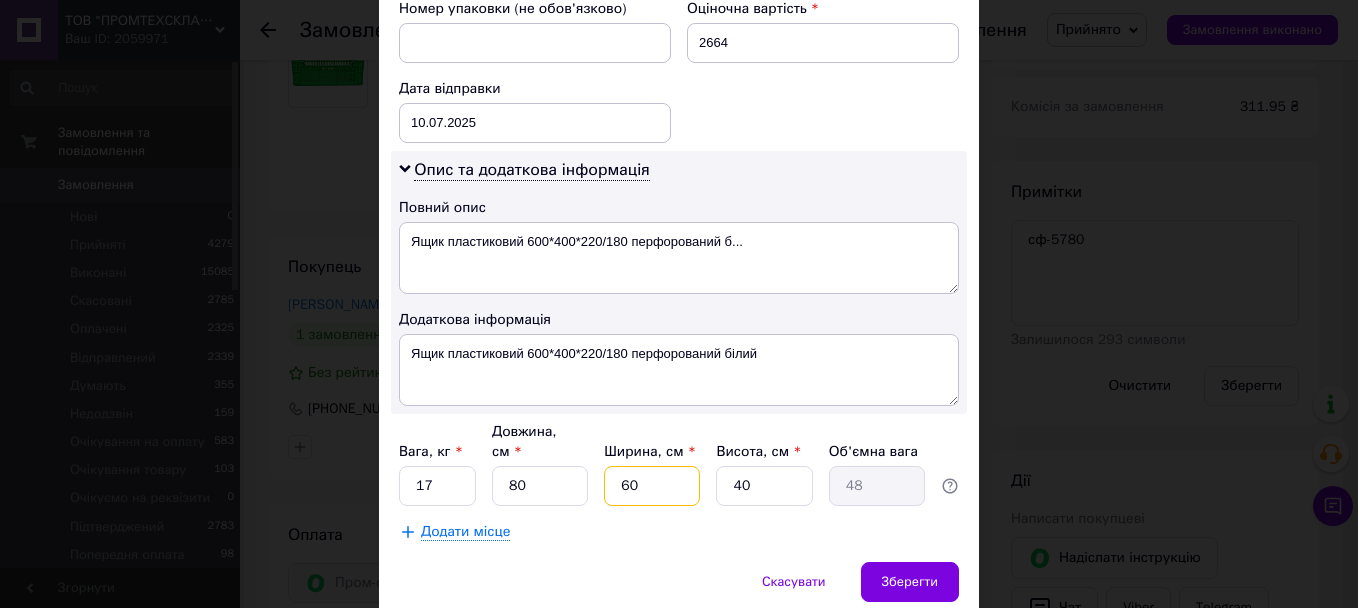 type on "6" 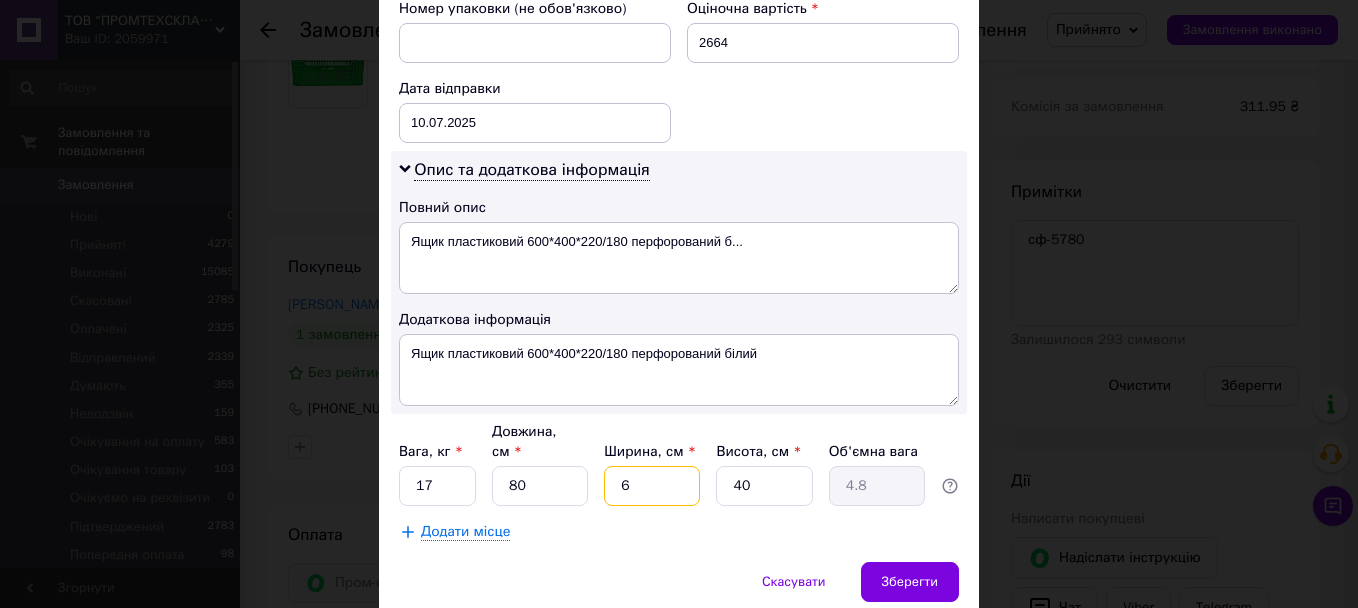 type on "60" 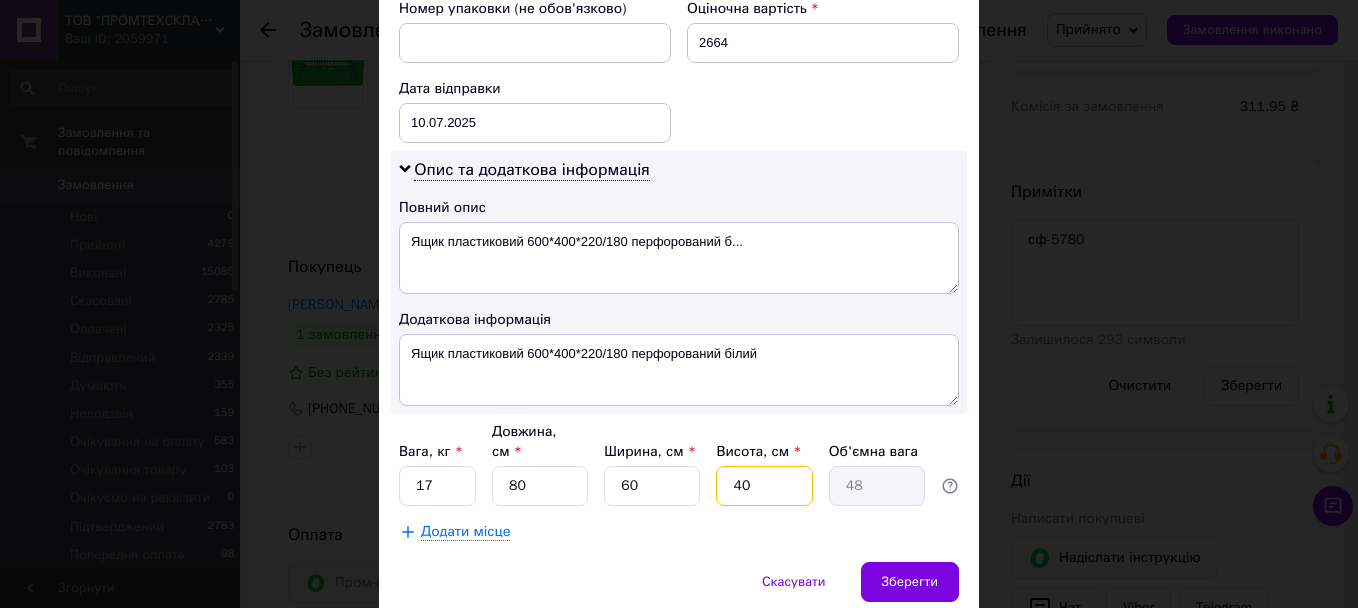 type on "1" 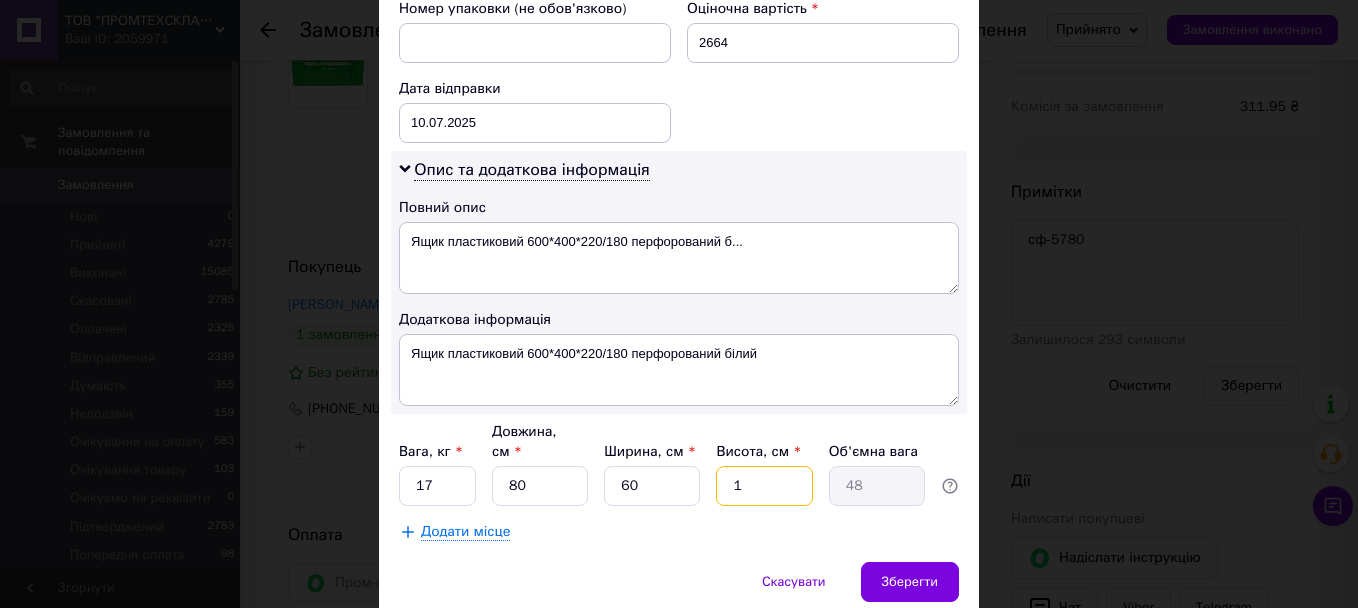 type on "1.2" 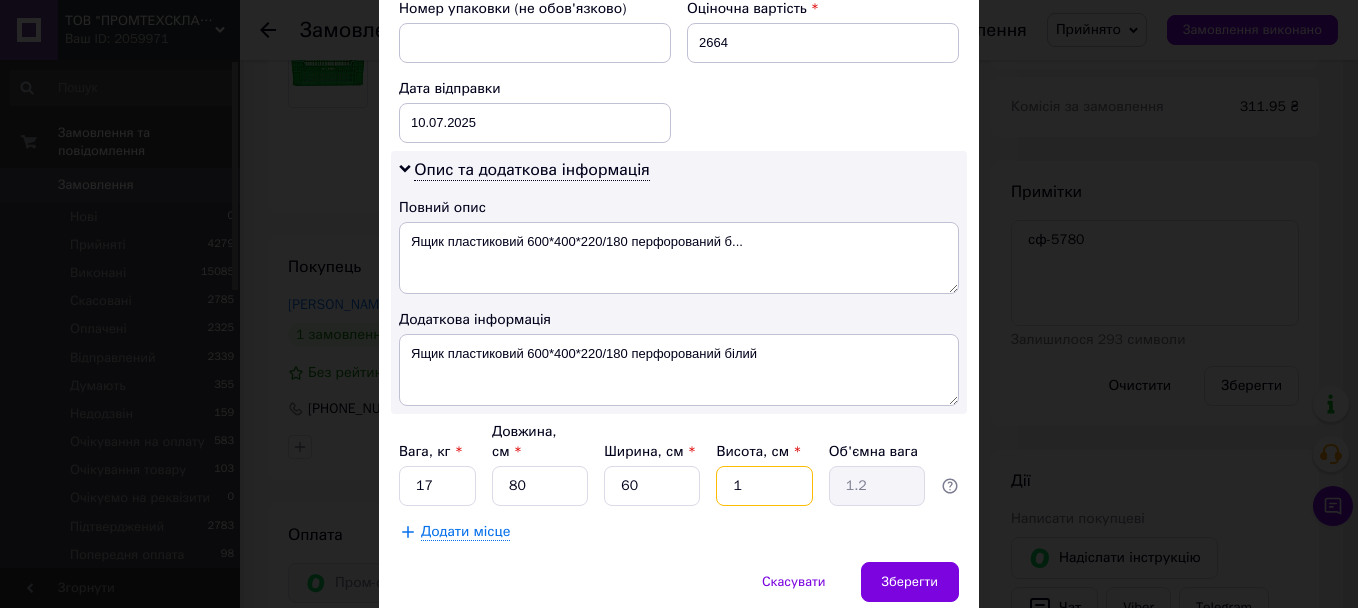 type on "10" 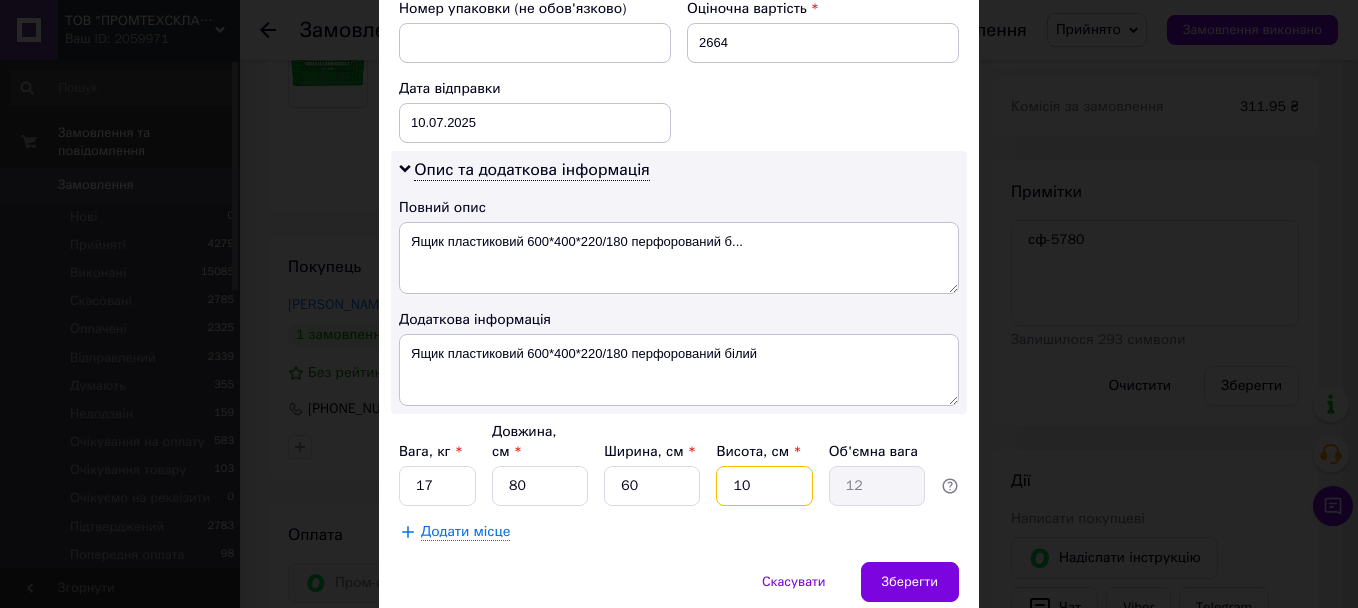 type on "106" 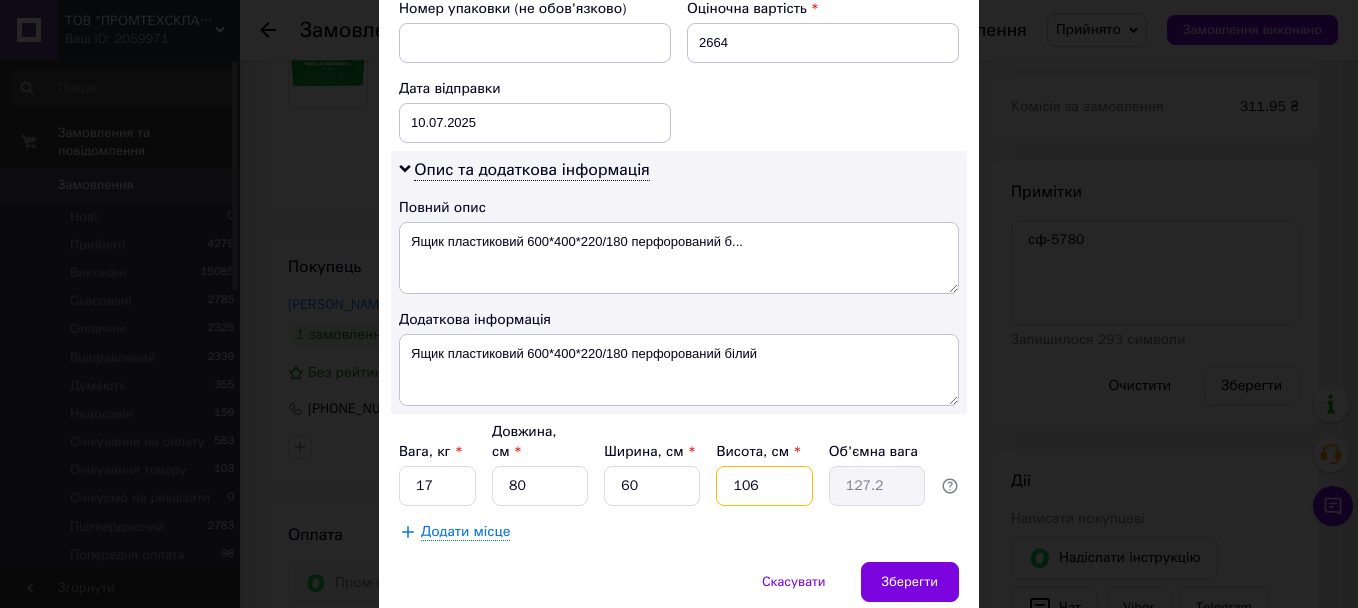 type on "106" 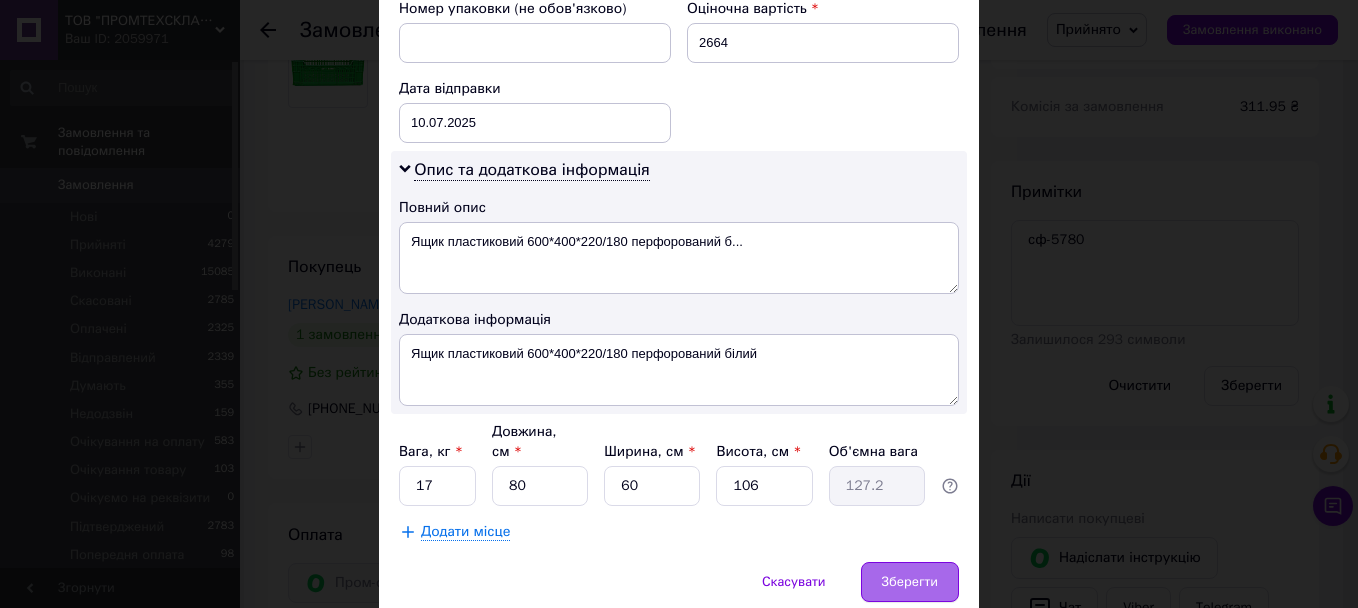 click on "Зберегти" at bounding box center [910, 582] 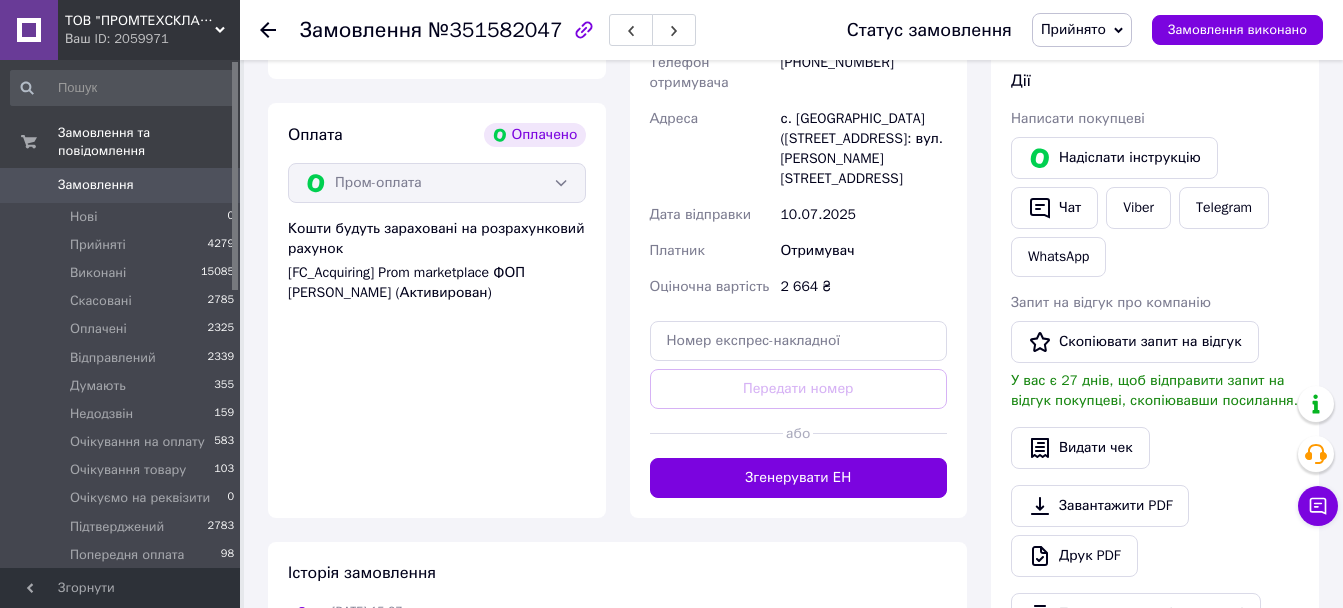 scroll, scrollTop: 1300, scrollLeft: 0, axis: vertical 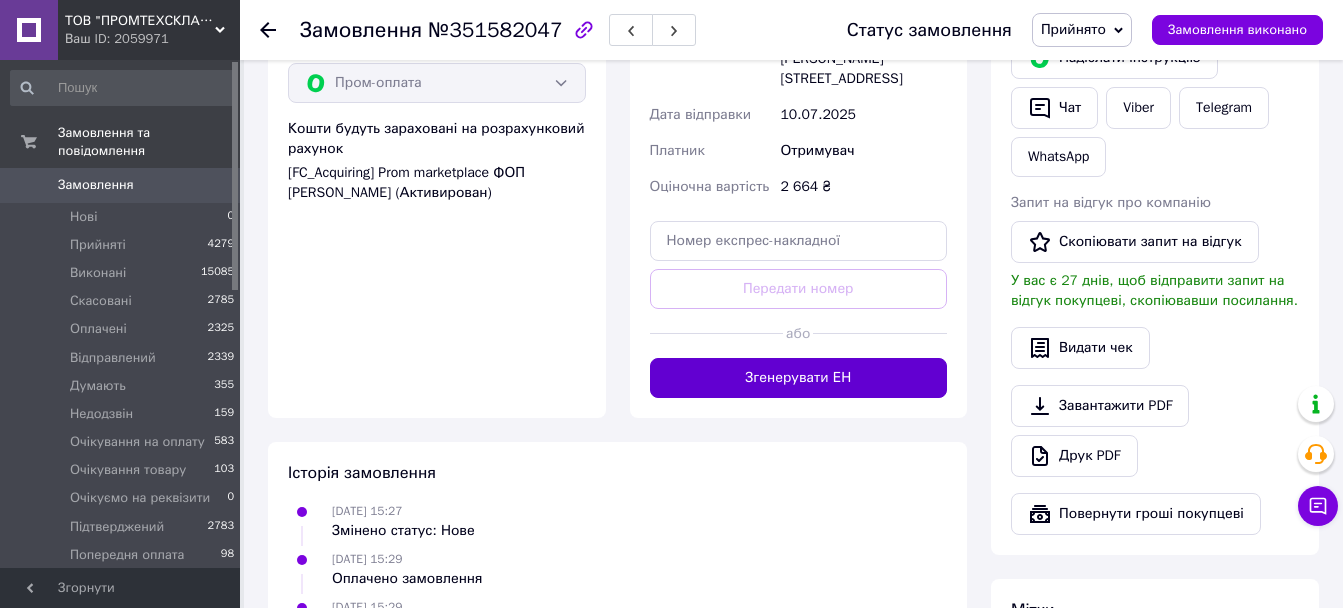 click on "Згенерувати ЕН" at bounding box center [799, 378] 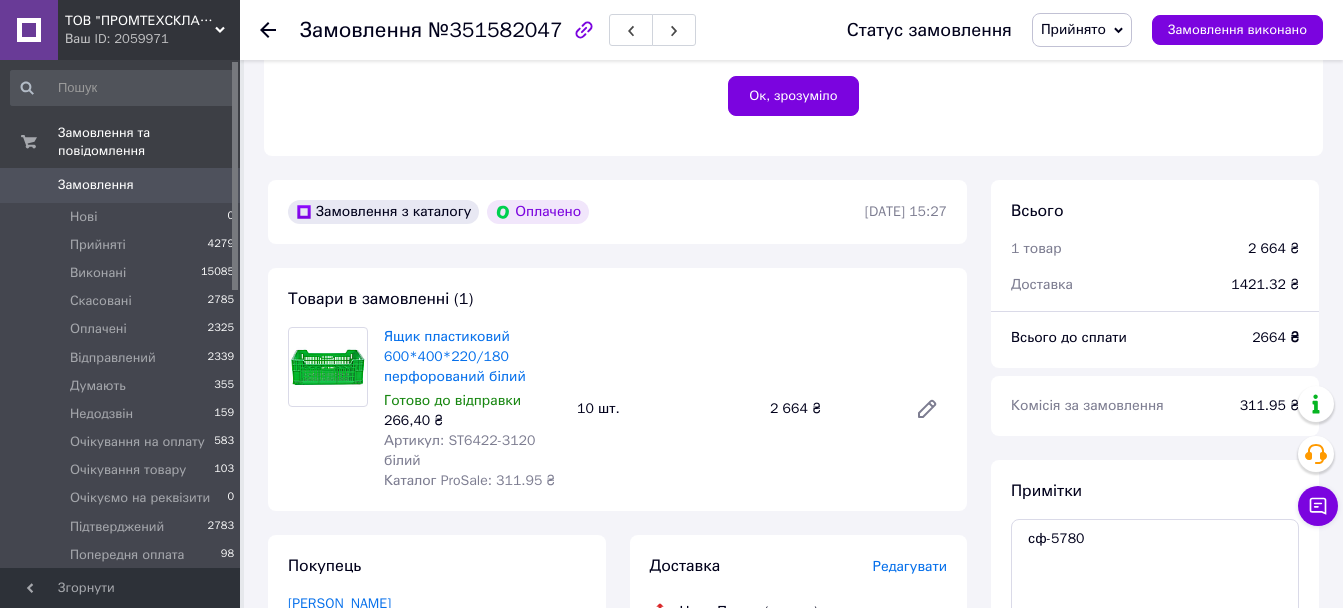 scroll, scrollTop: 500, scrollLeft: 0, axis: vertical 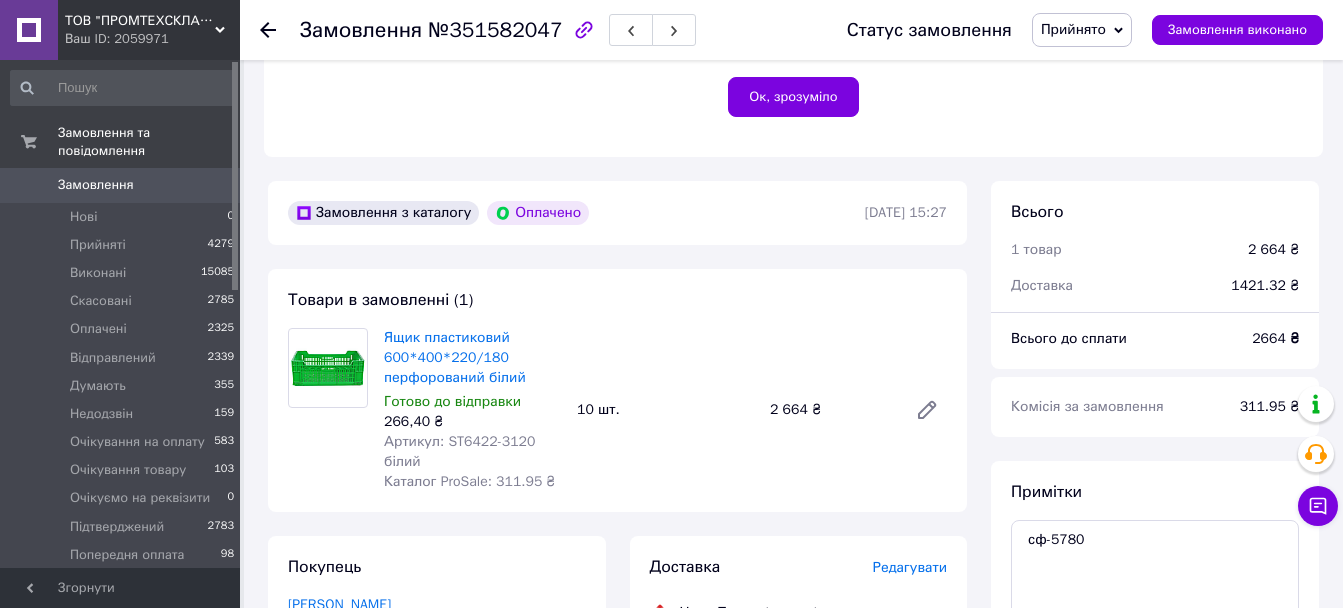 click on "Замовлення 0" at bounding box center [123, 185] 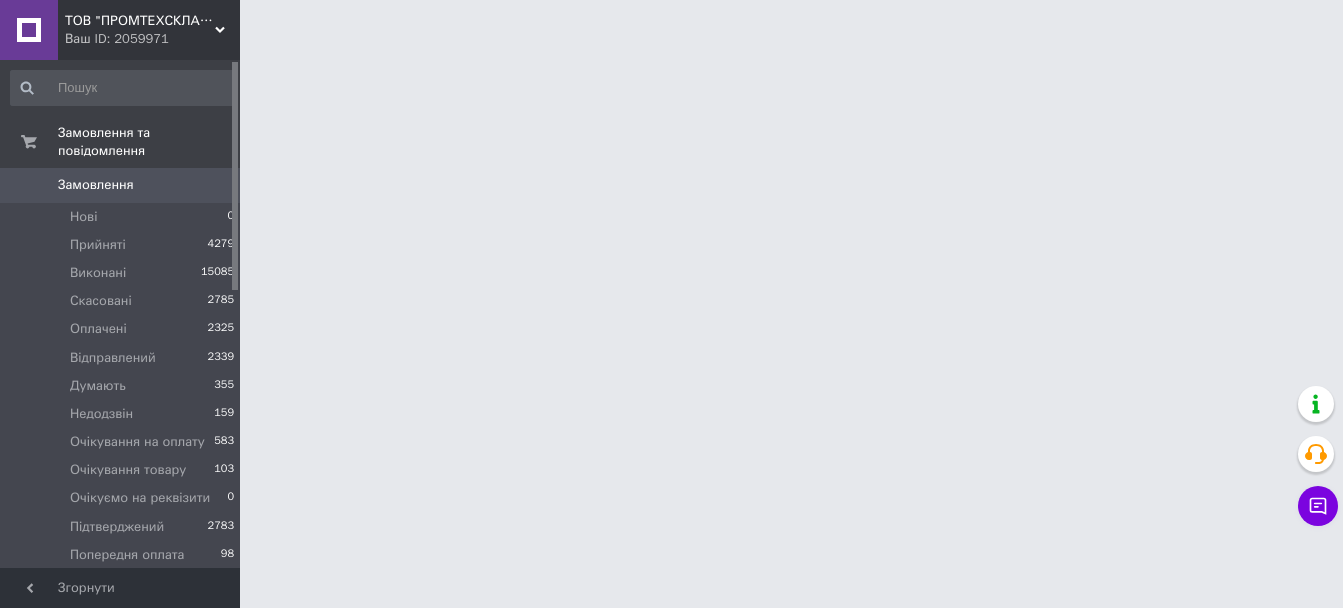 scroll, scrollTop: 0, scrollLeft: 0, axis: both 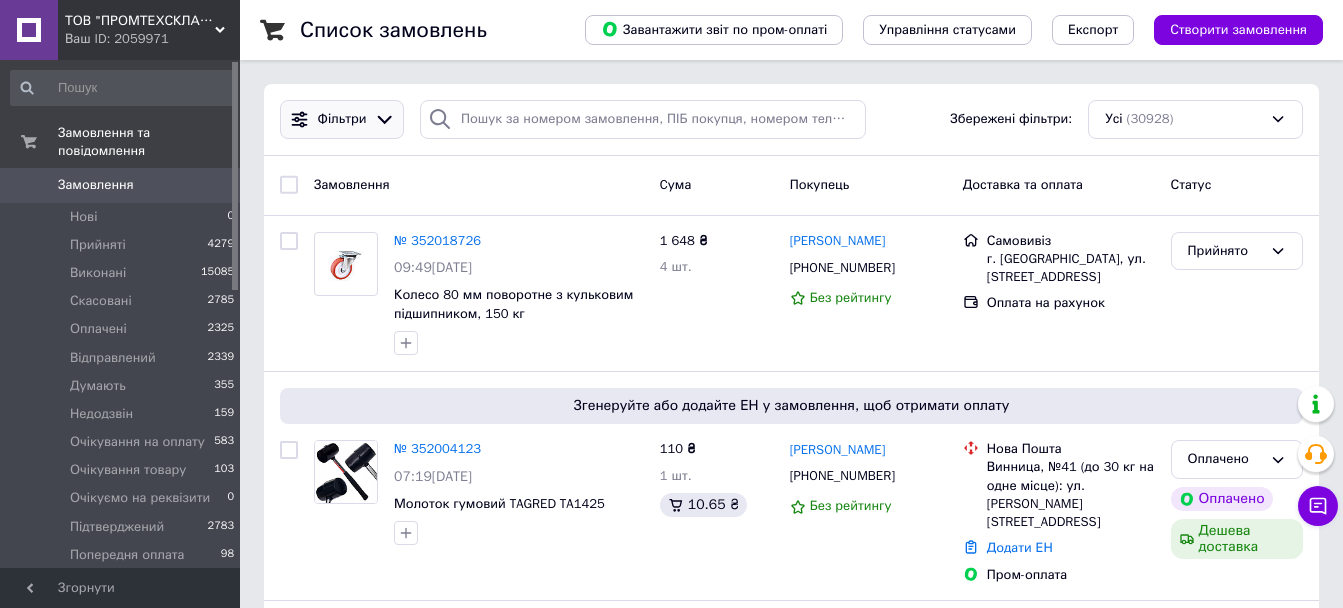 click on "Фільтри" at bounding box center (342, 119) 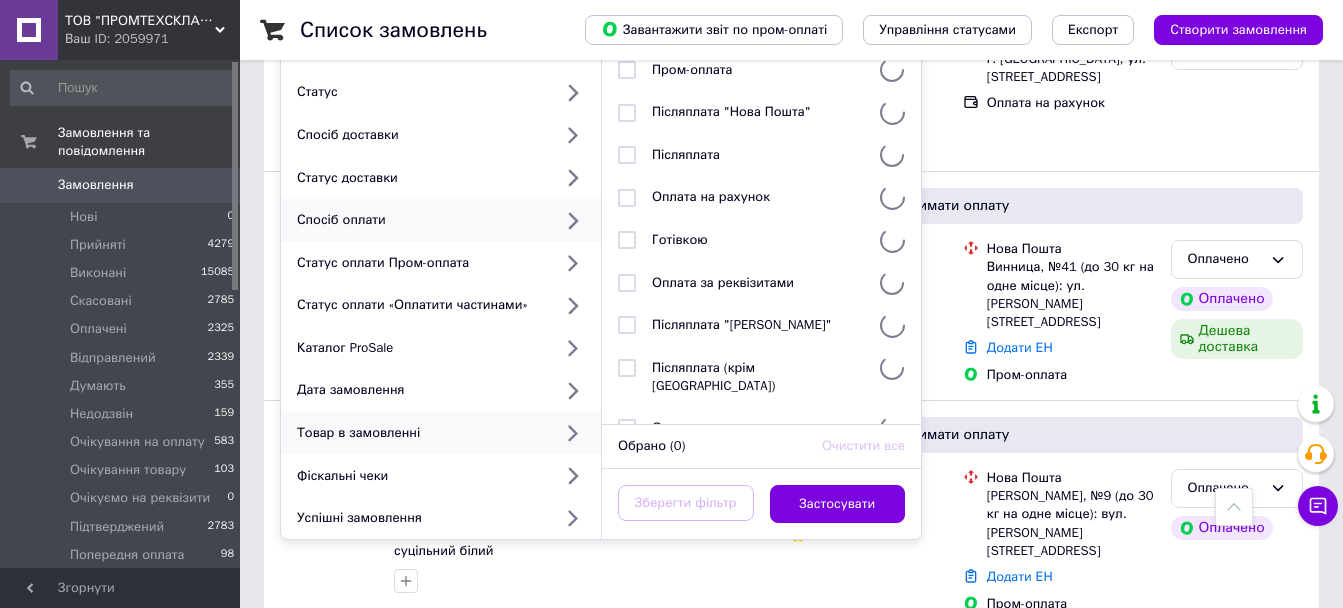 scroll, scrollTop: 400, scrollLeft: 0, axis: vertical 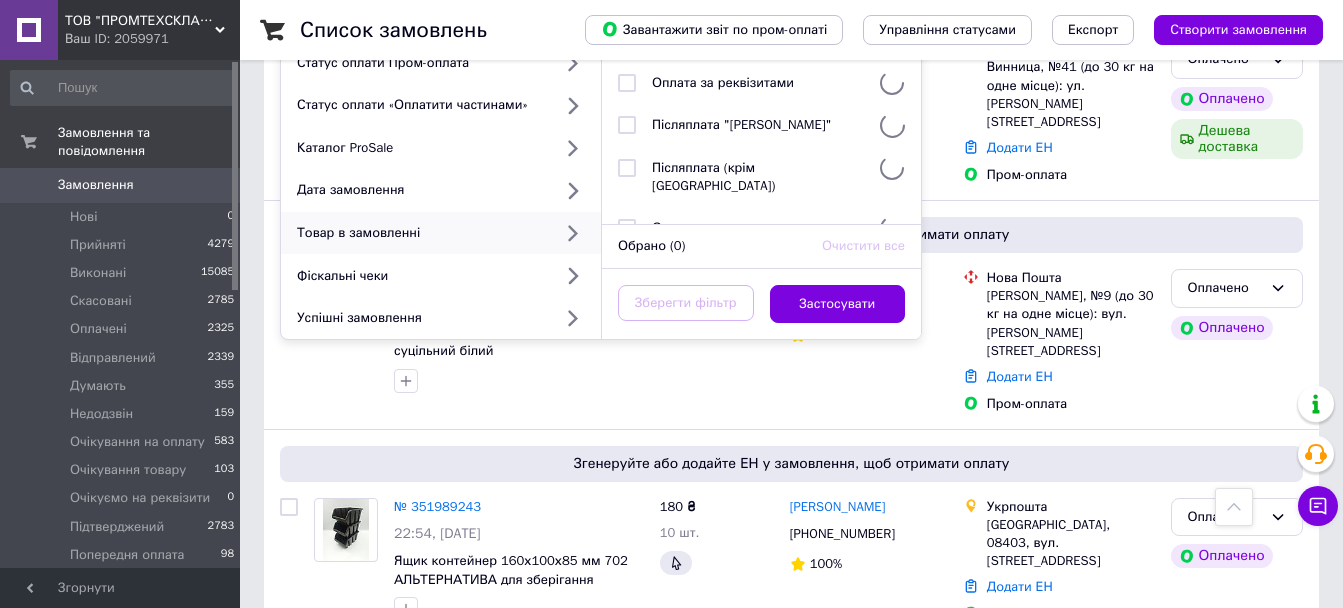 click on "Товар в замовленні" at bounding box center [420, 233] 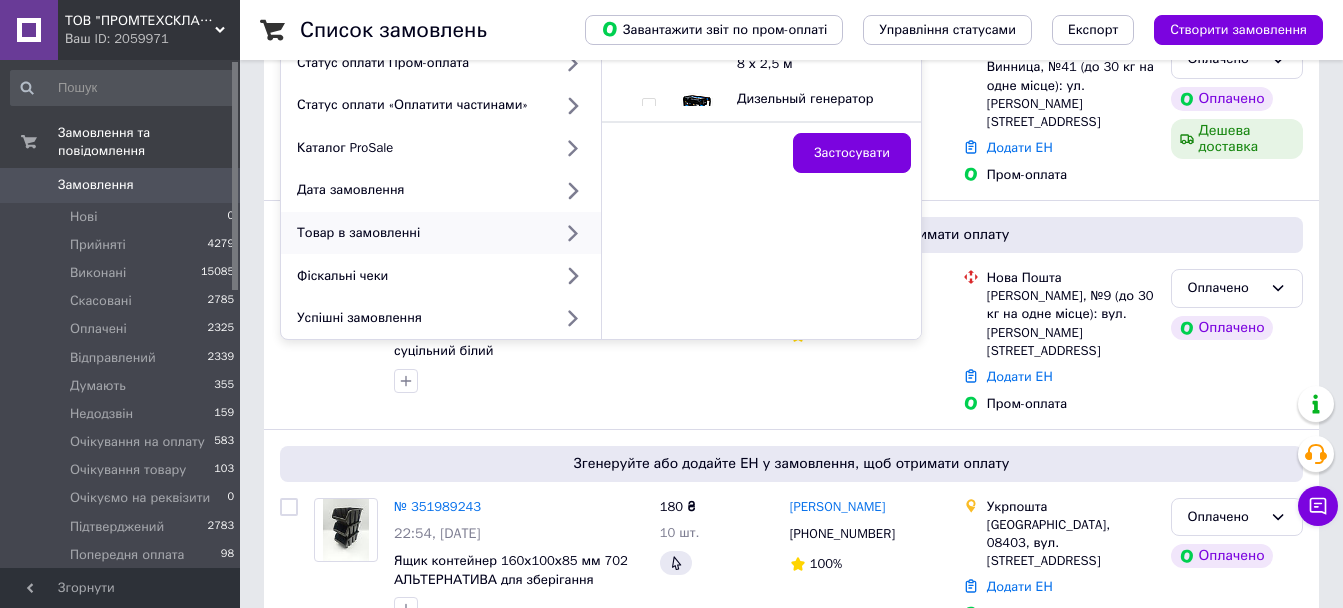 scroll, scrollTop: 200, scrollLeft: 0, axis: vertical 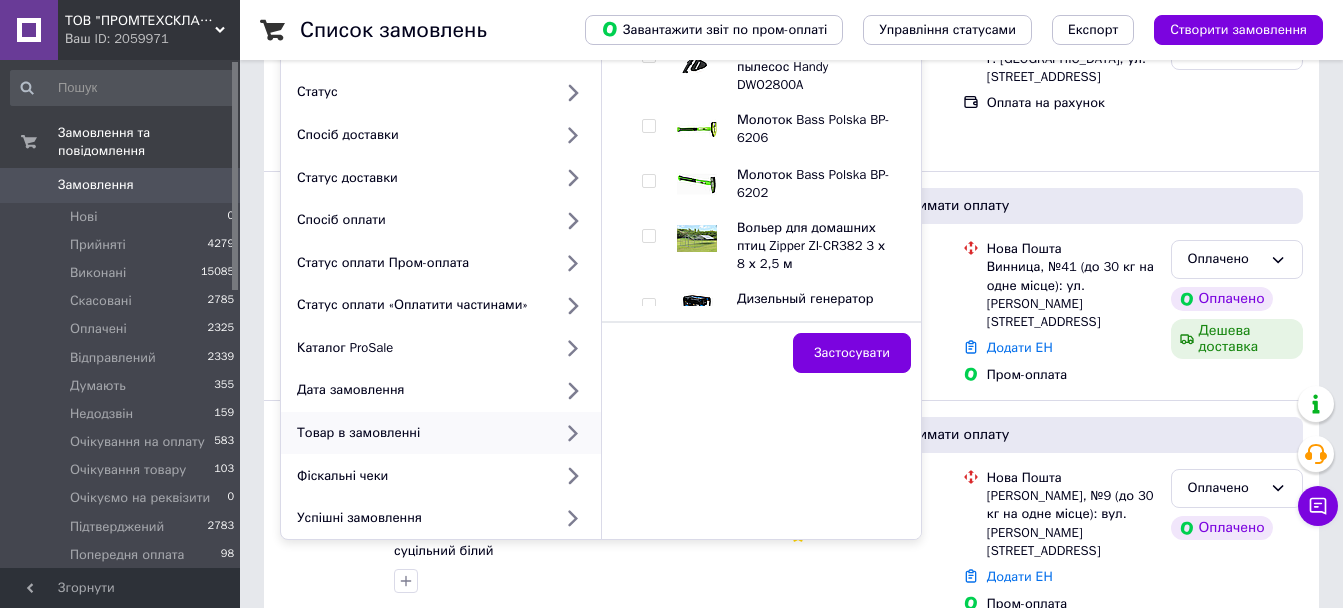 click on "Товар в замовленні" at bounding box center (420, 433) 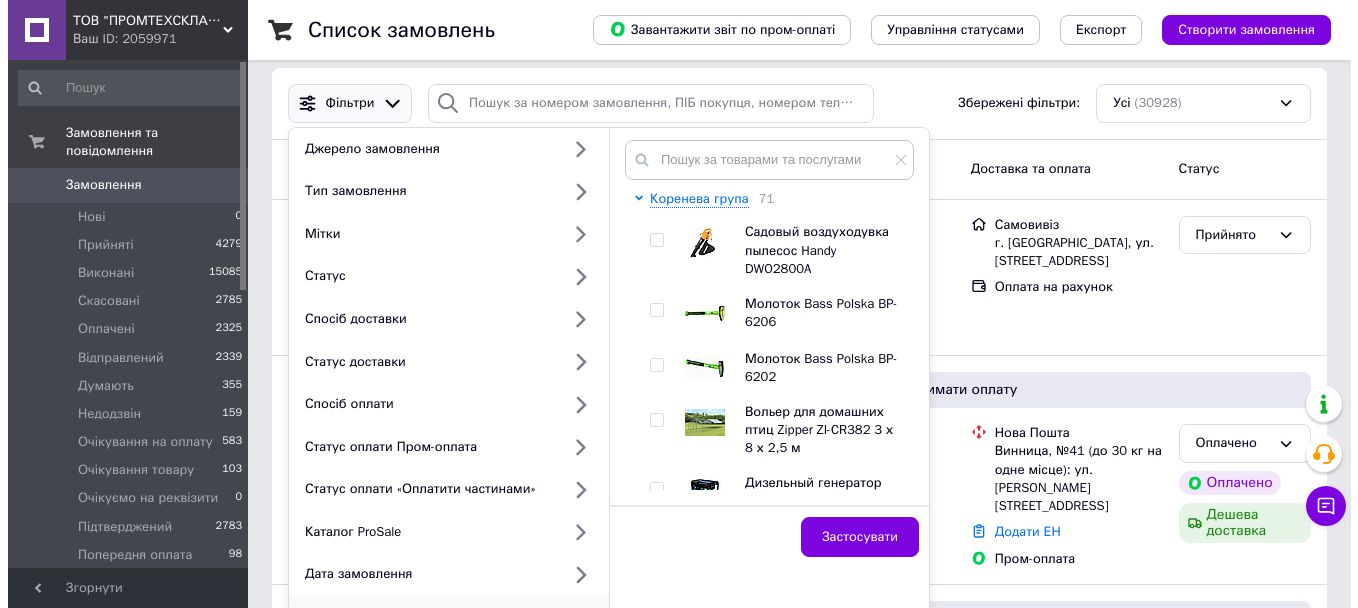 scroll, scrollTop: 0, scrollLeft: 0, axis: both 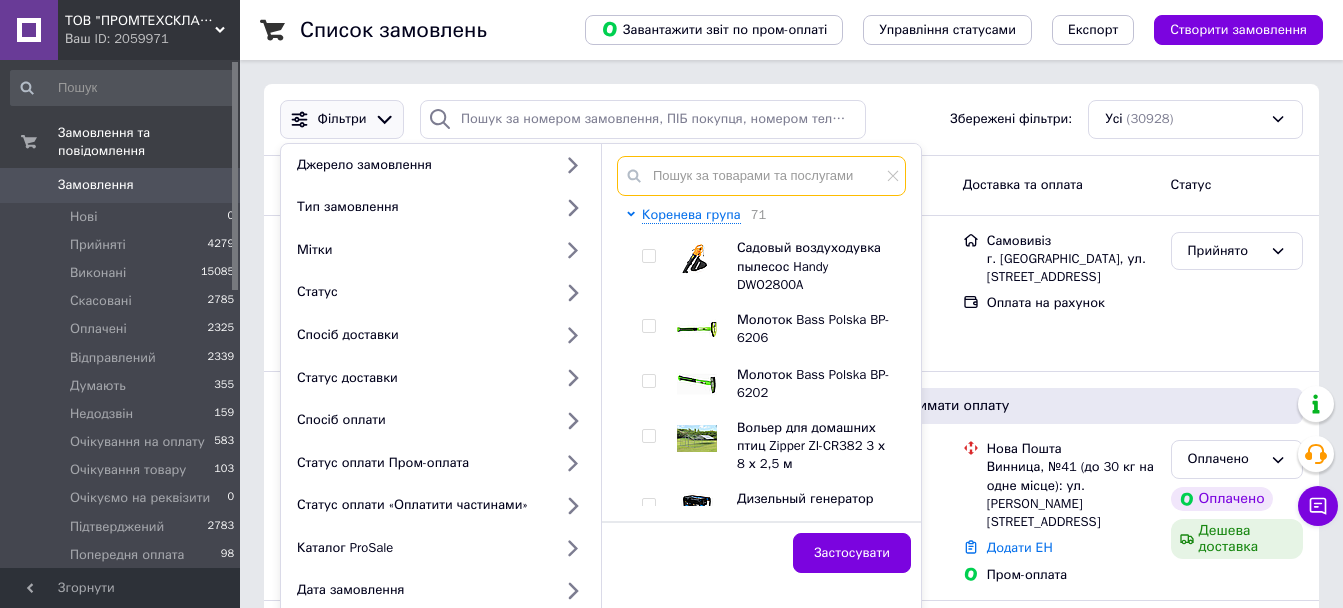 click at bounding box center [761, 176] 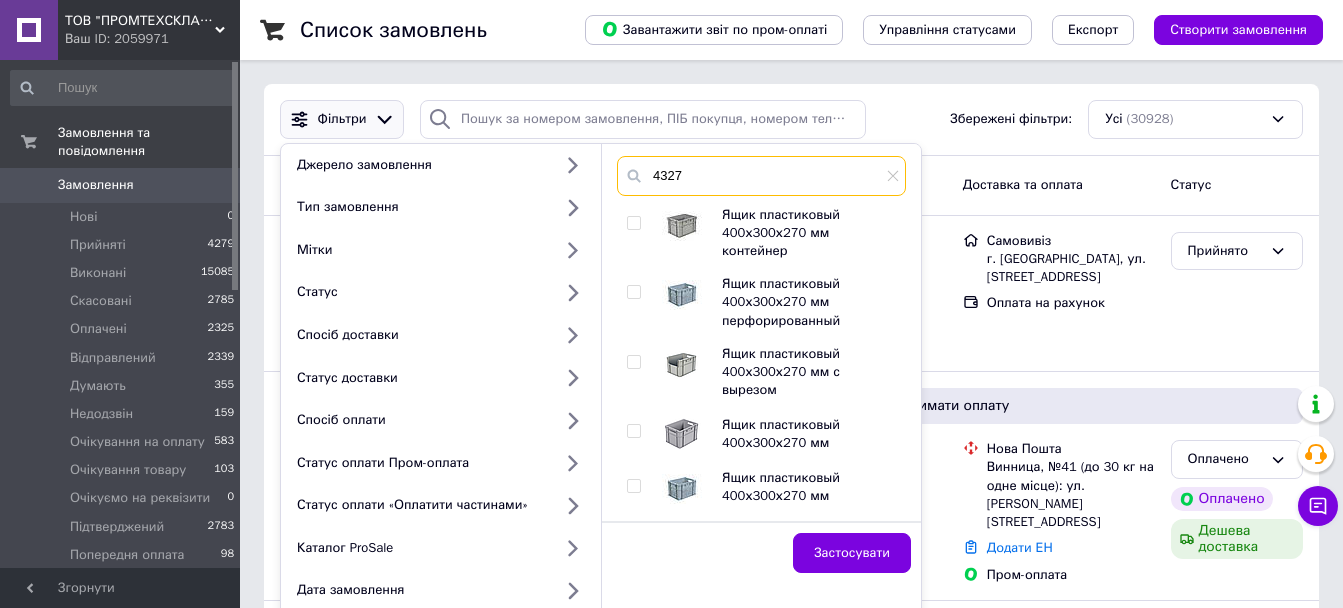 type on "4327" 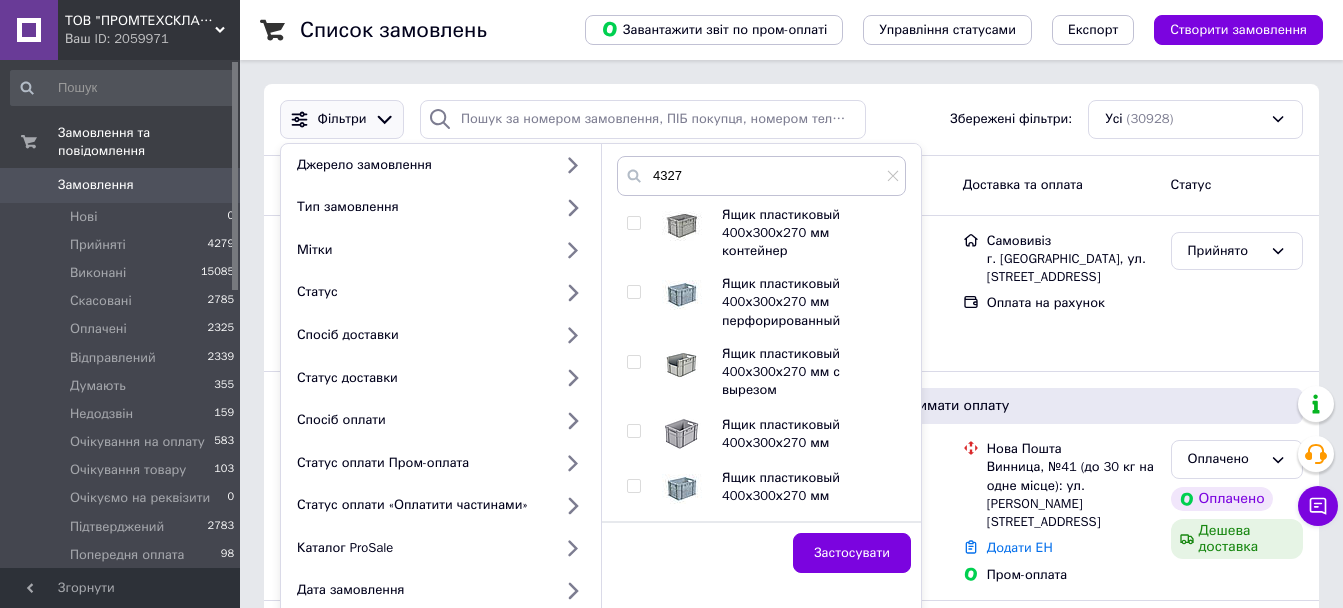 click at bounding box center [633, 362] 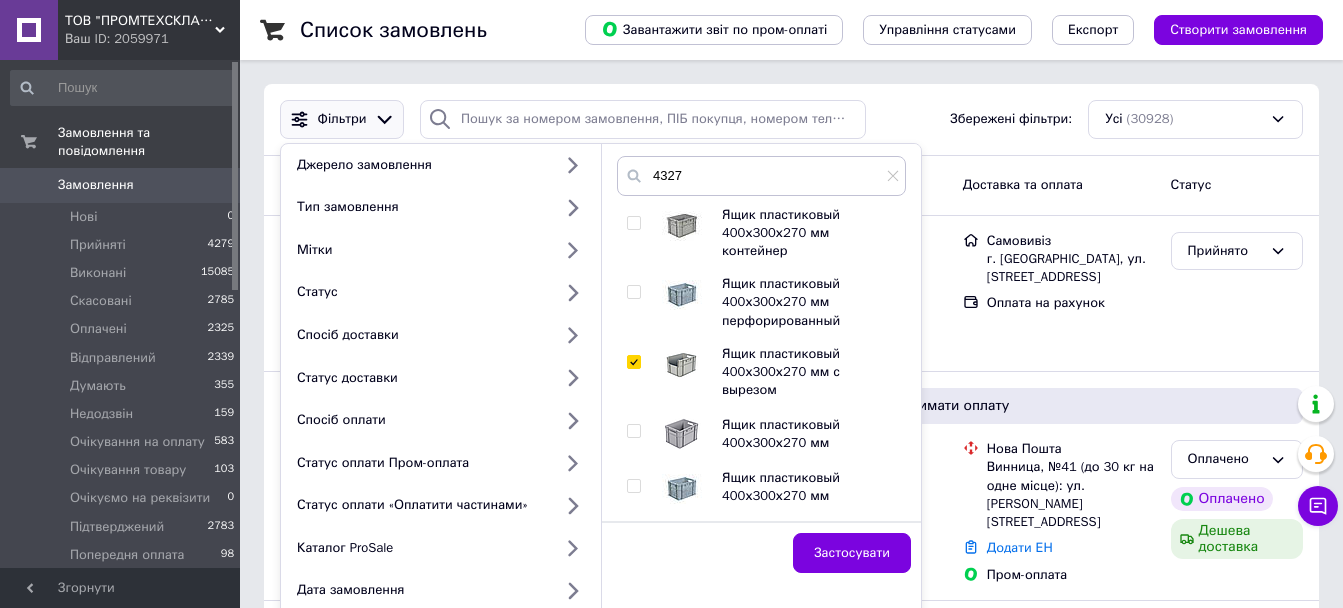 checkbox on "true" 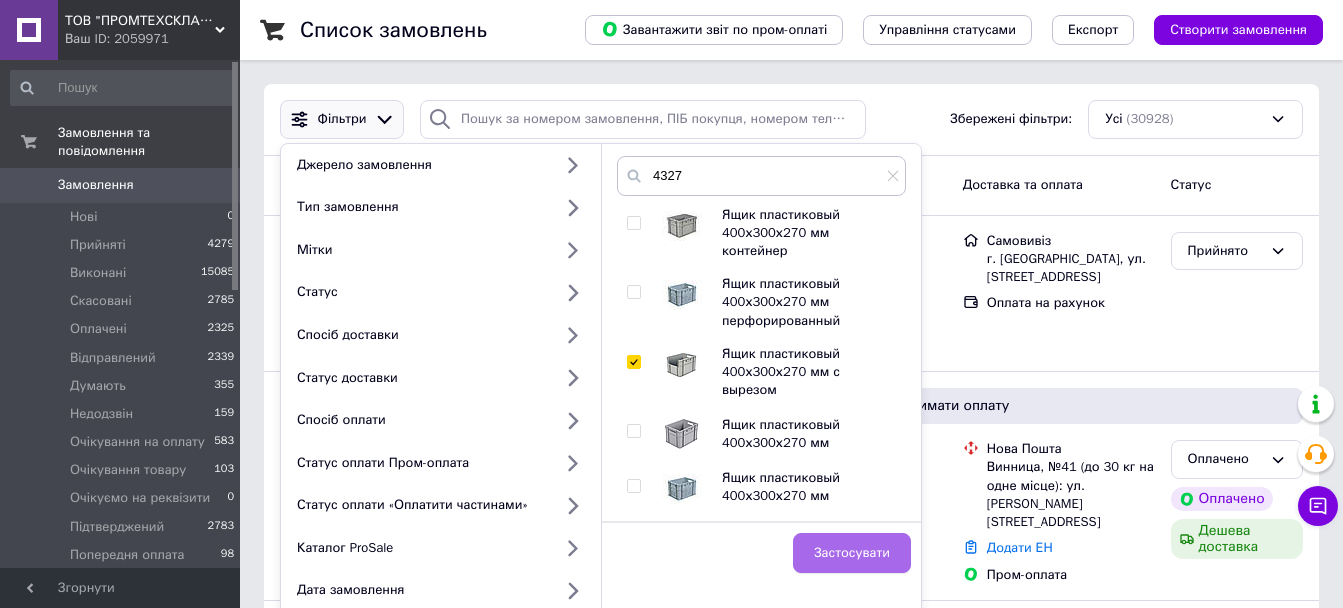 click on "Застосувати" at bounding box center (852, 553) 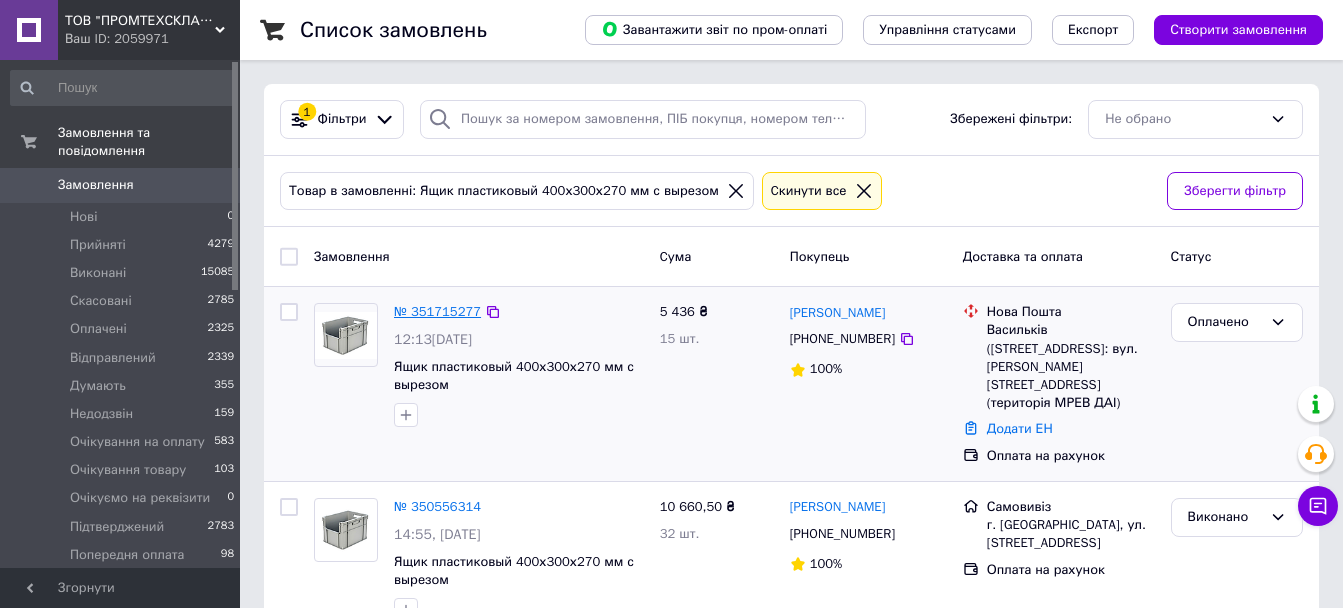 click on "№ 351715277" at bounding box center [437, 311] 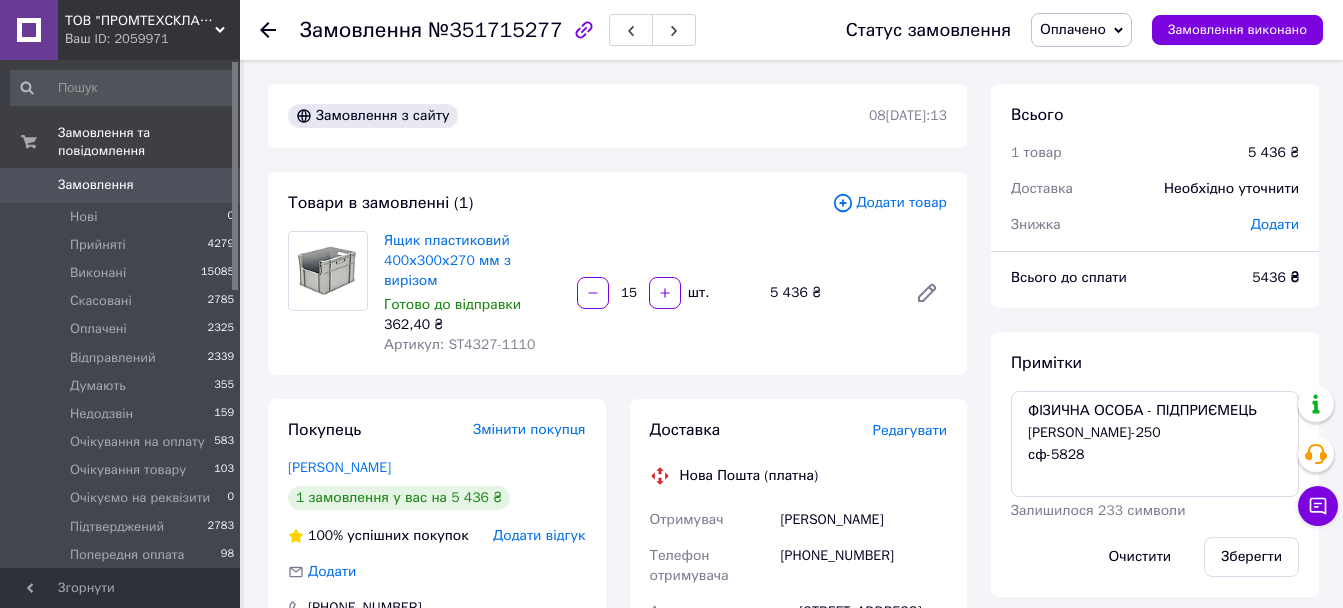 click on "Редагувати" at bounding box center (910, 430) 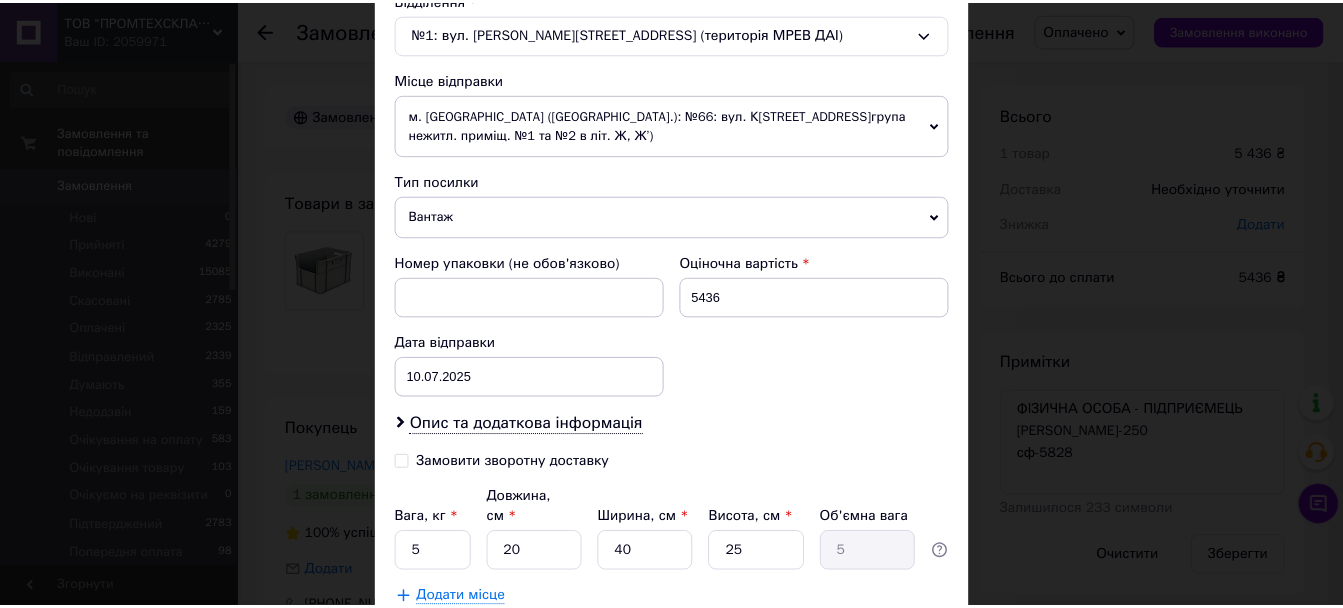 scroll, scrollTop: 776, scrollLeft: 0, axis: vertical 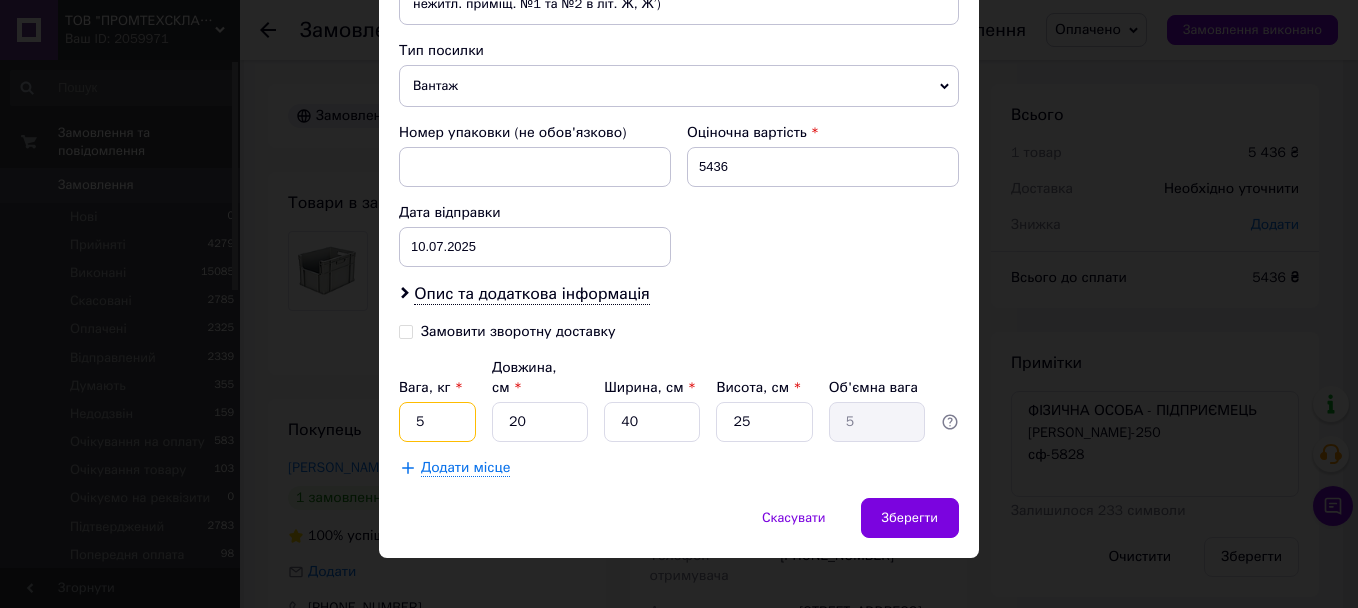 click on "5" at bounding box center [437, 422] 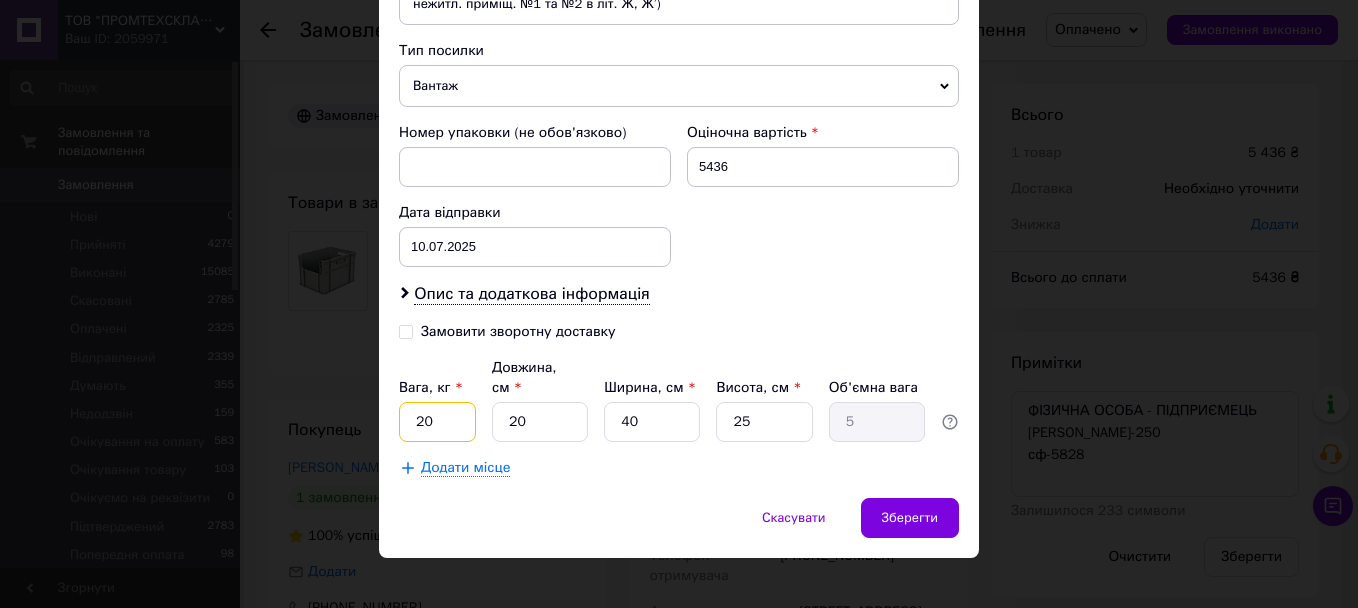 type on "20" 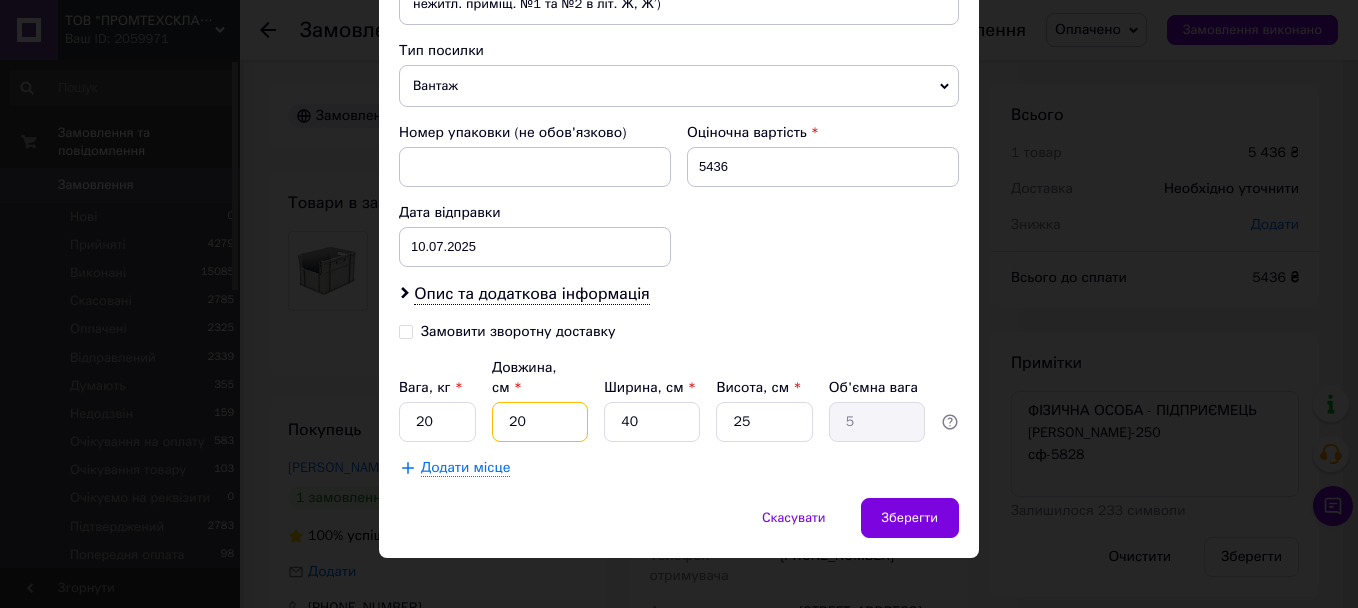 click on "20" at bounding box center (540, 422) 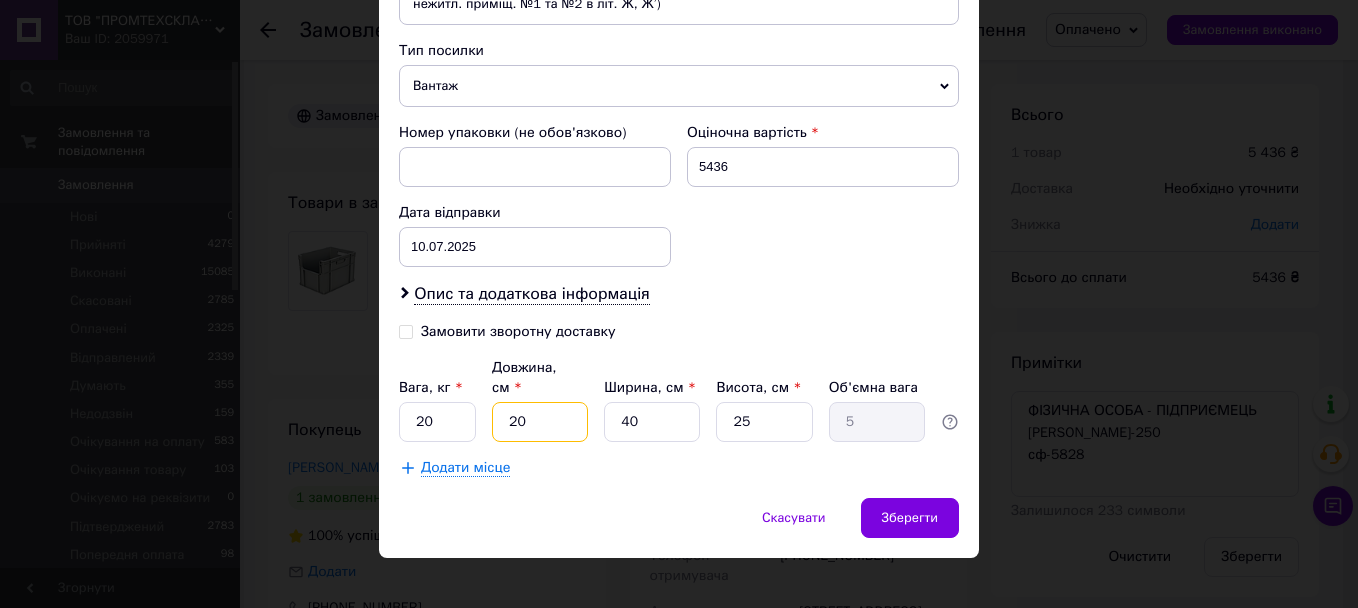 type on "8" 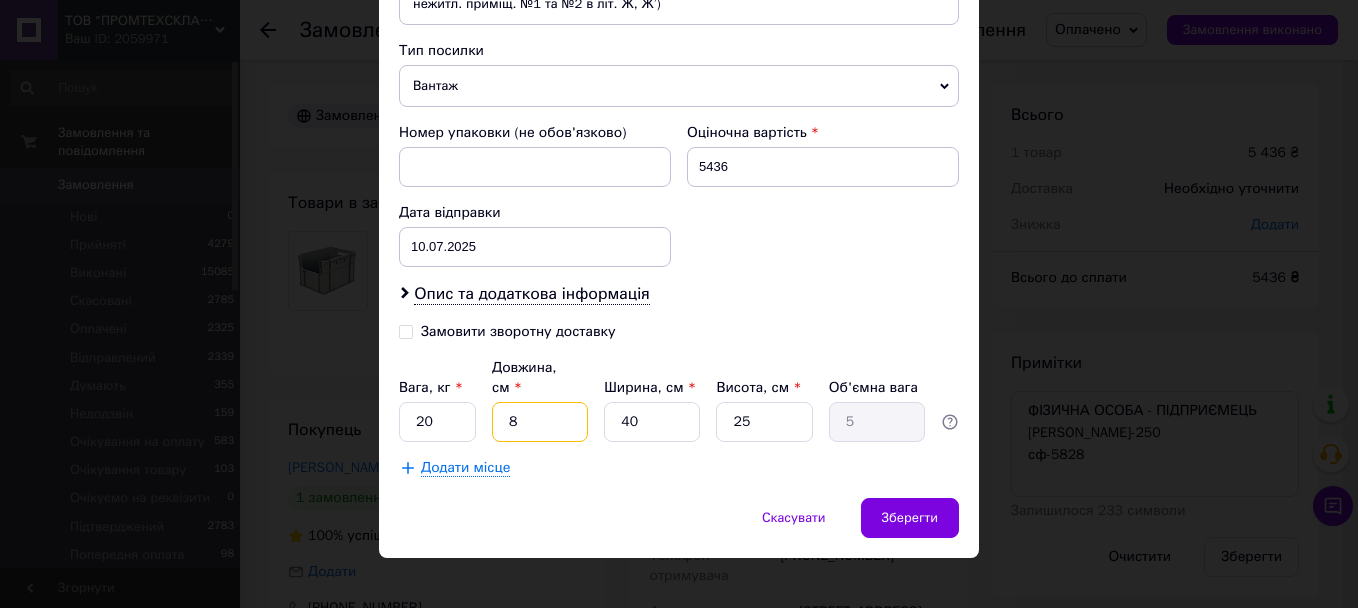 type on "2" 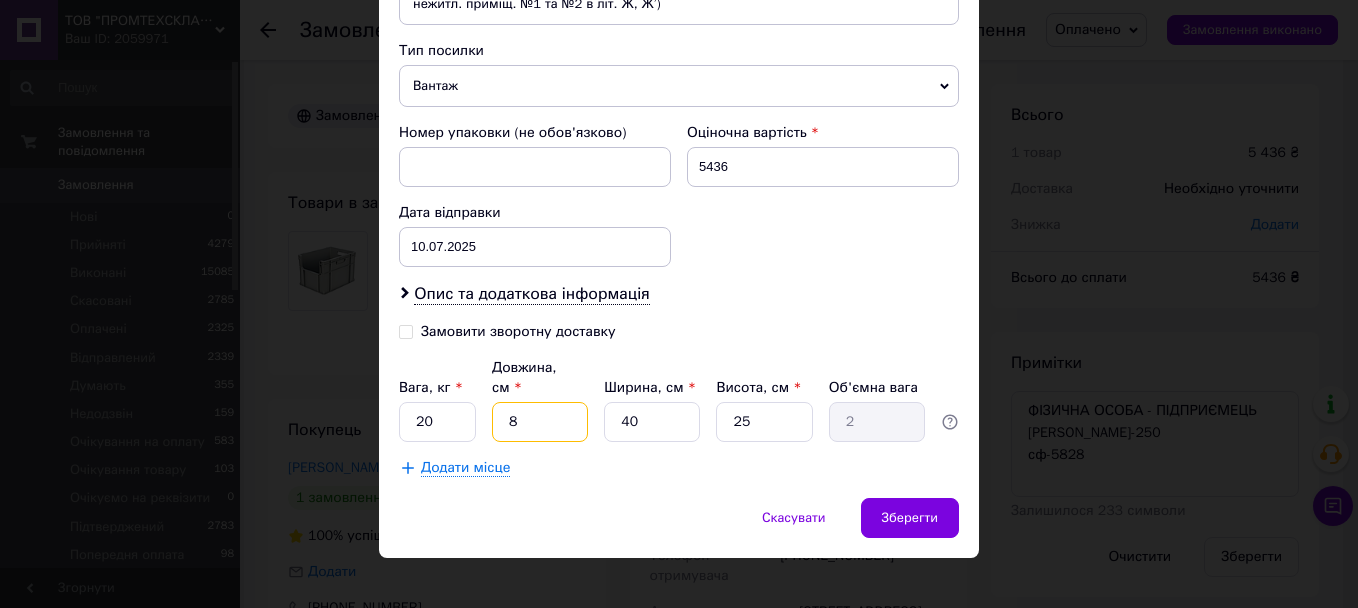 type on "85" 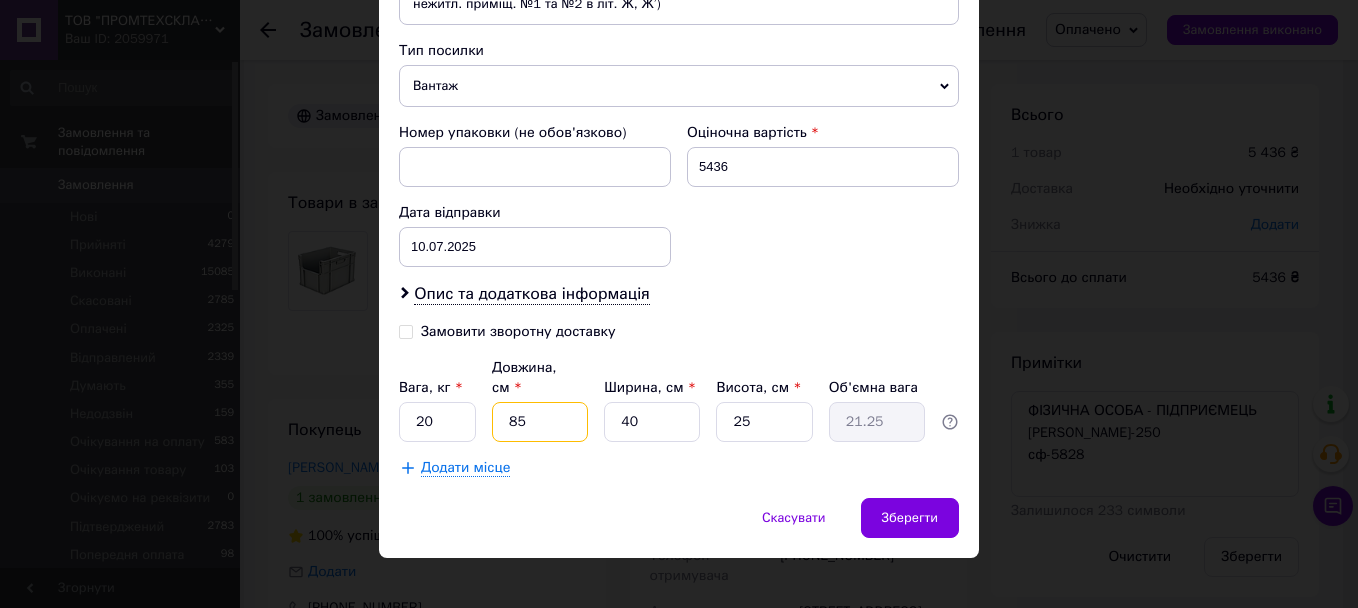 type on "85" 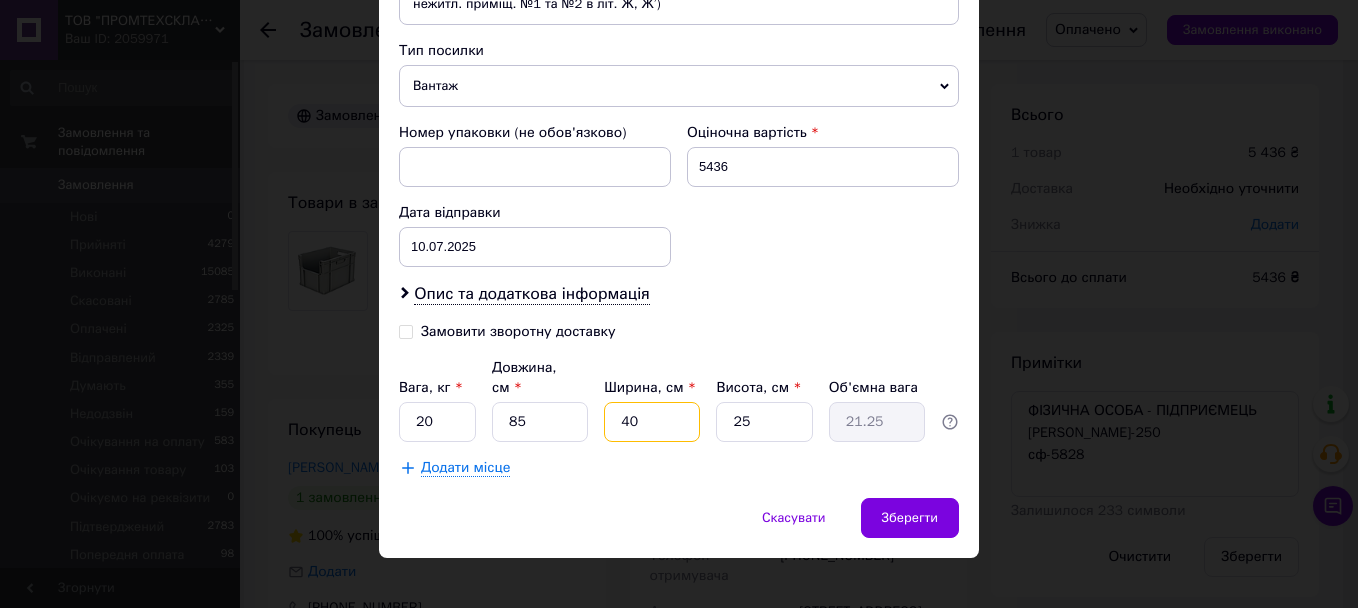 type on "4" 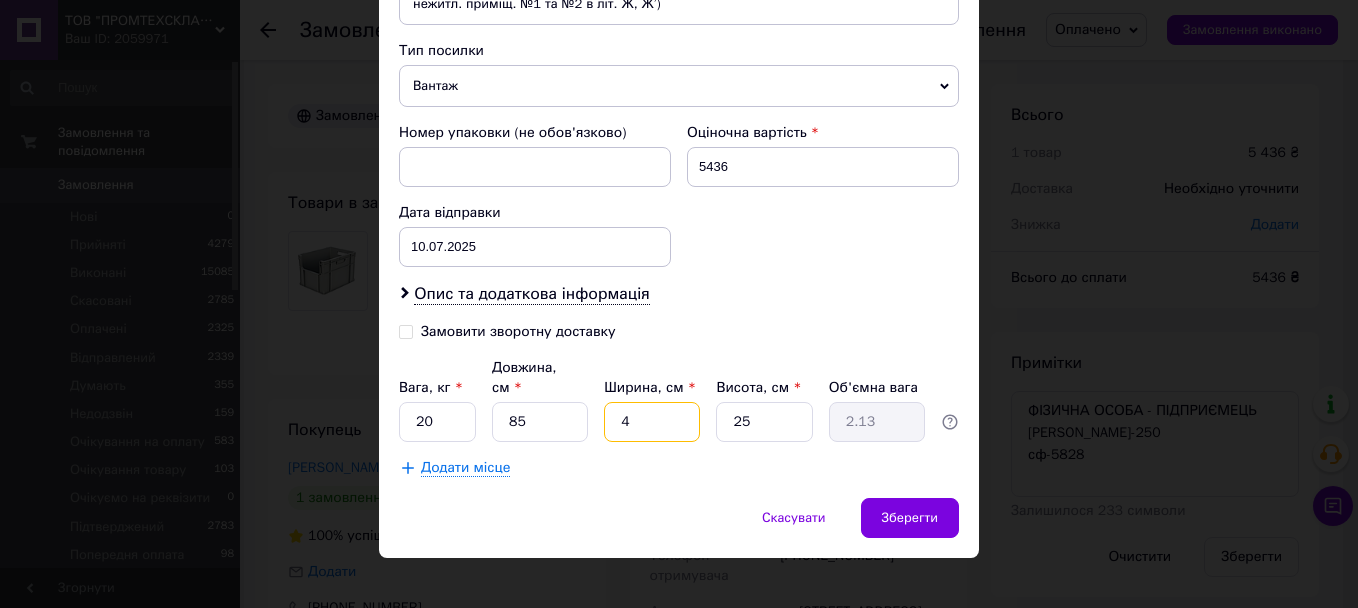 type on "40" 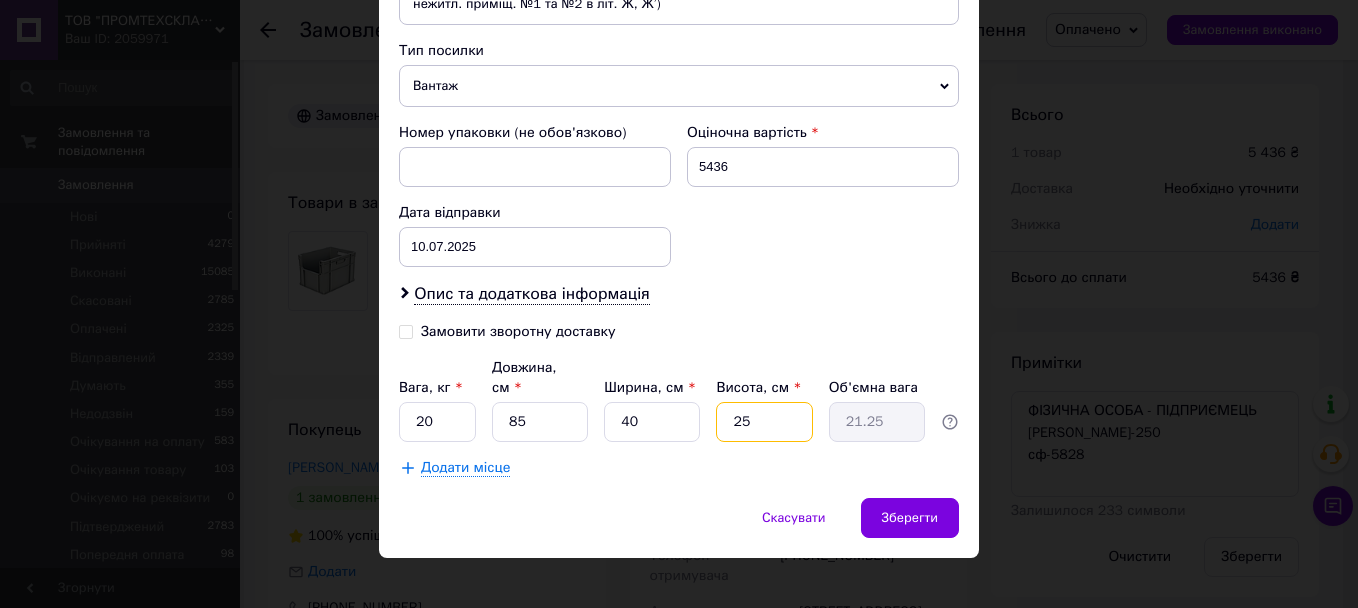 type on "1" 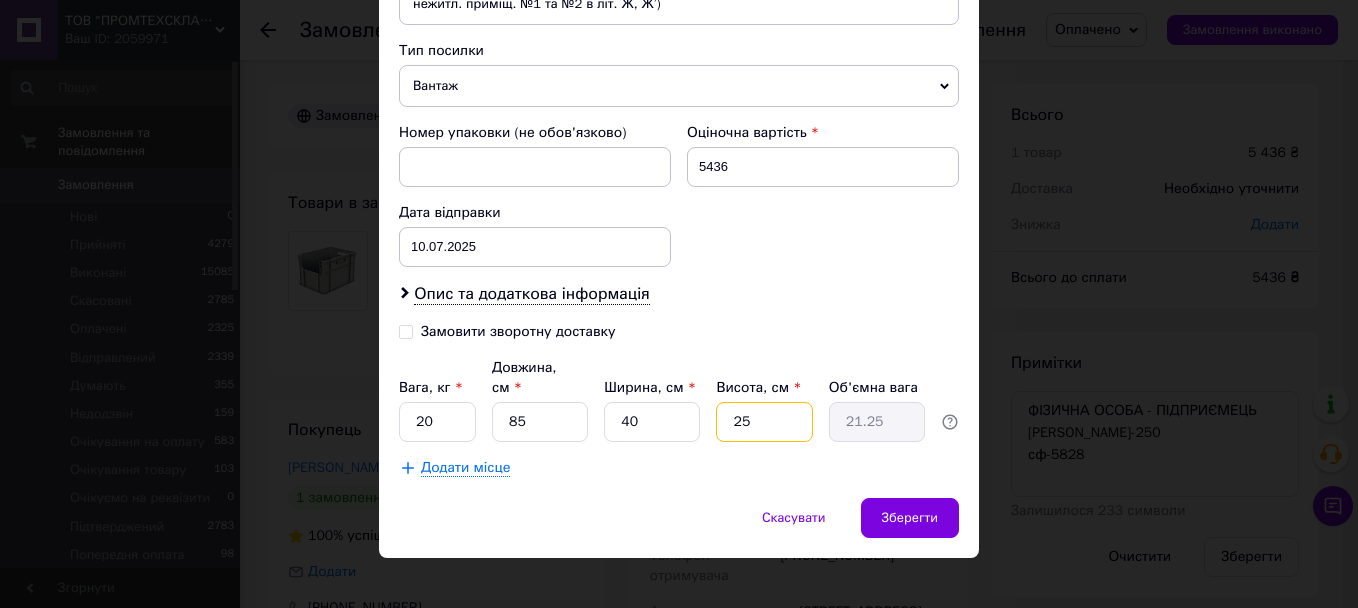 type on "0.85" 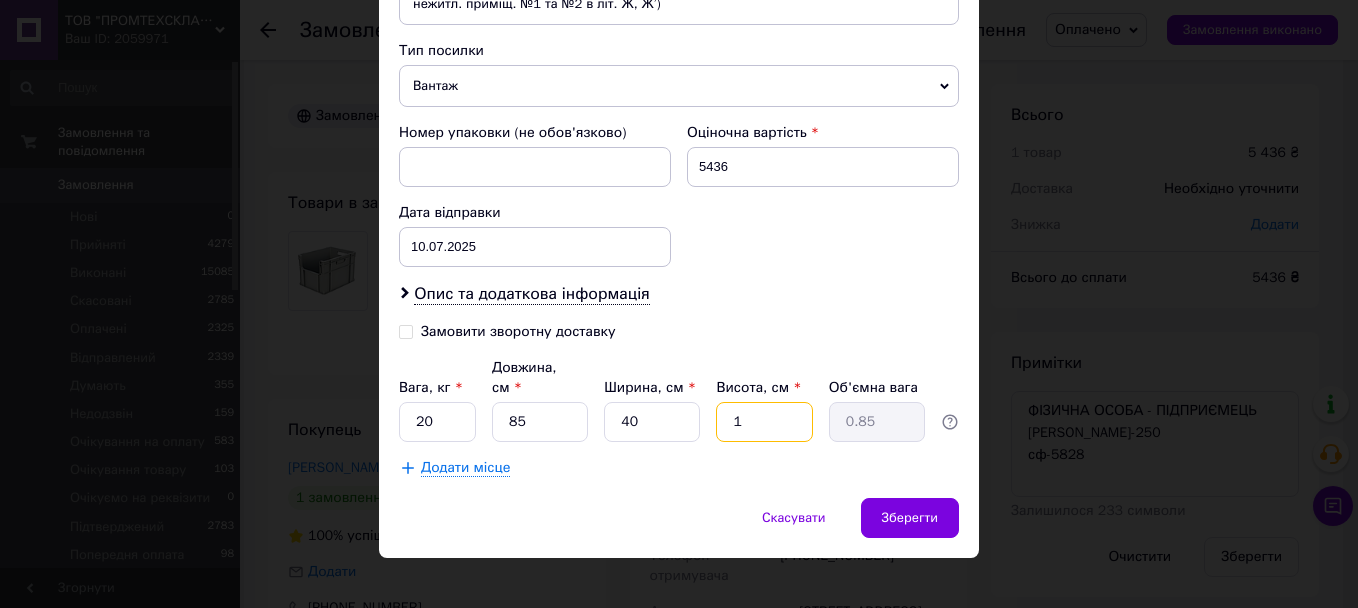 type on "13" 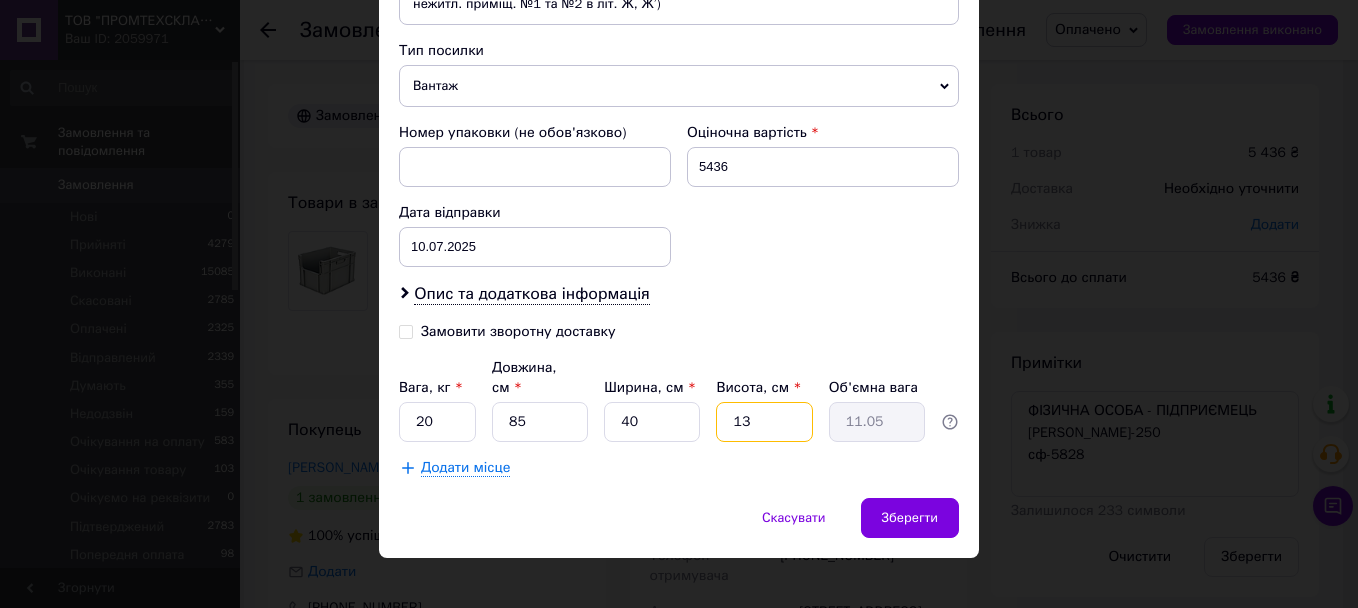 type on "133" 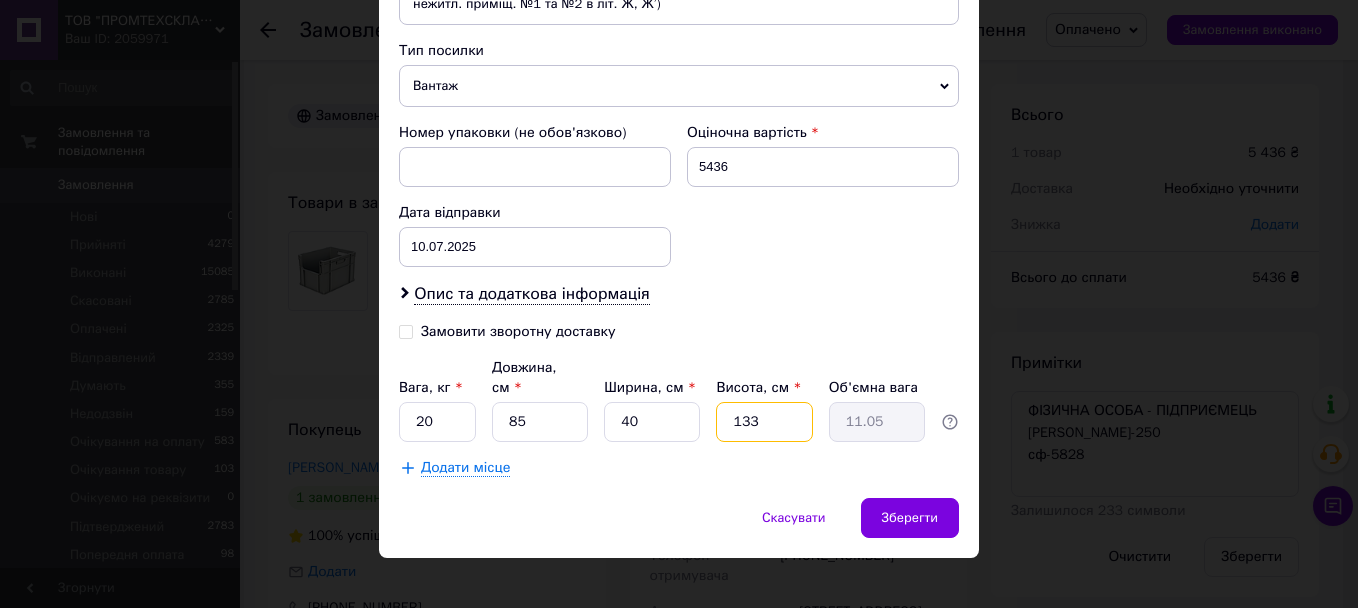 type on "113.05" 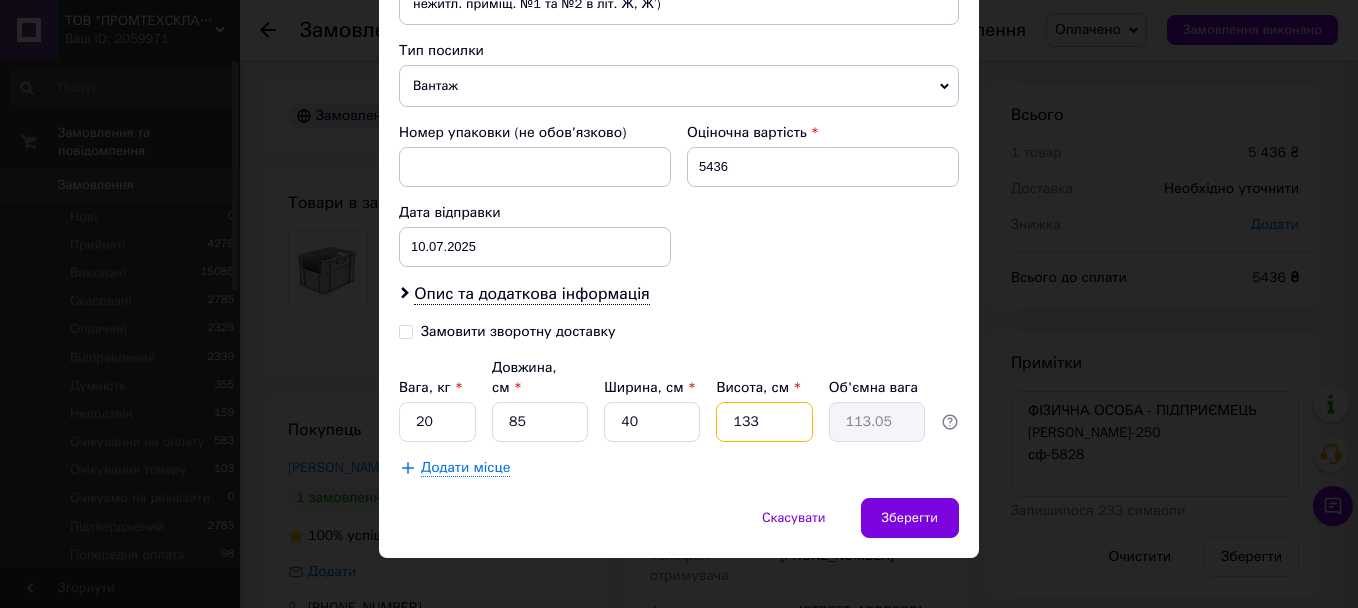 type on "133" 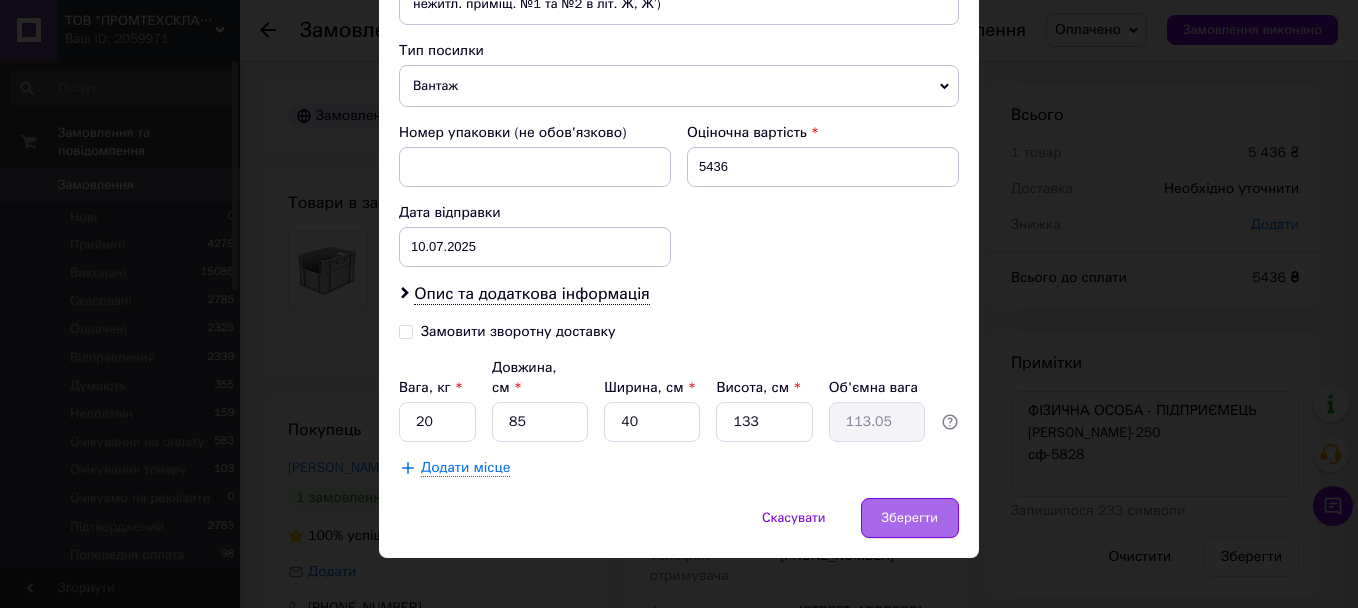 click on "Зберегти" at bounding box center [910, 518] 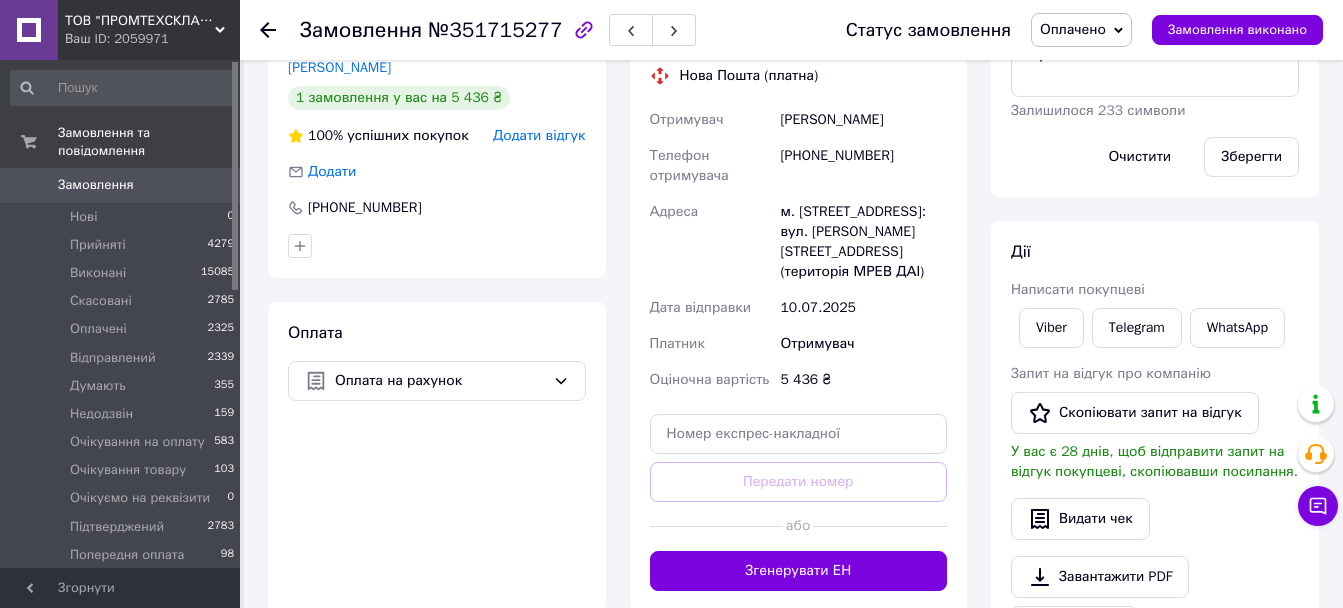scroll, scrollTop: 500, scrollLeft: 0, axis: vertical 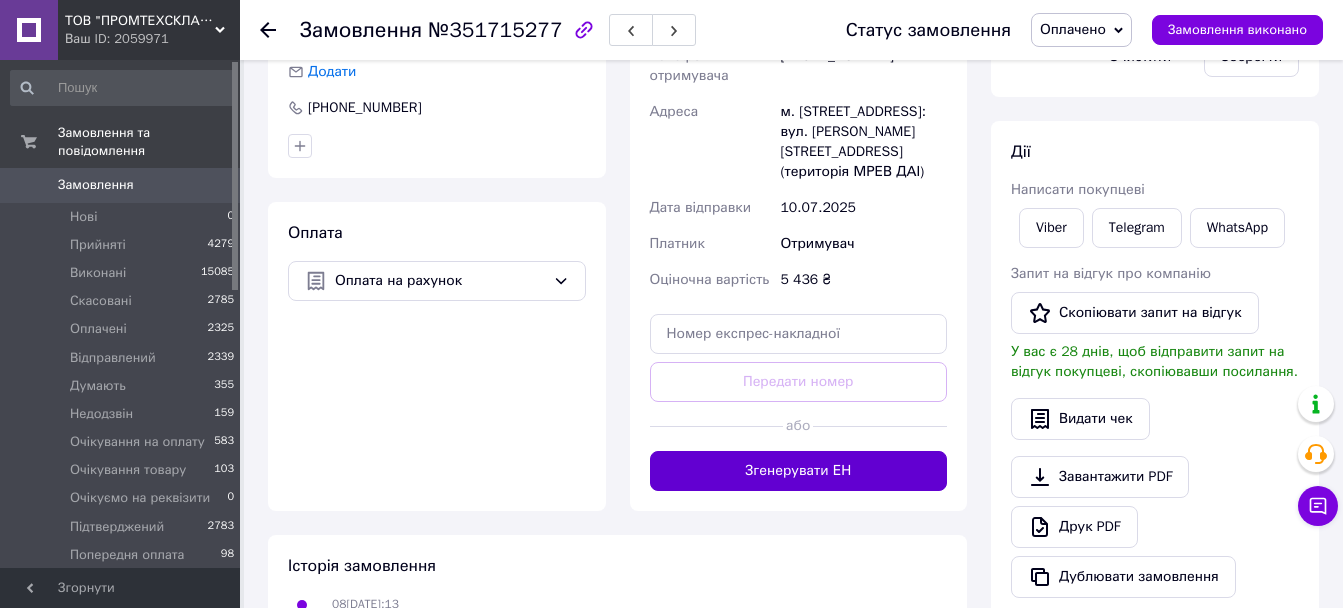 click on "Згенерувати ЕН" at bounding box center [799, 471] 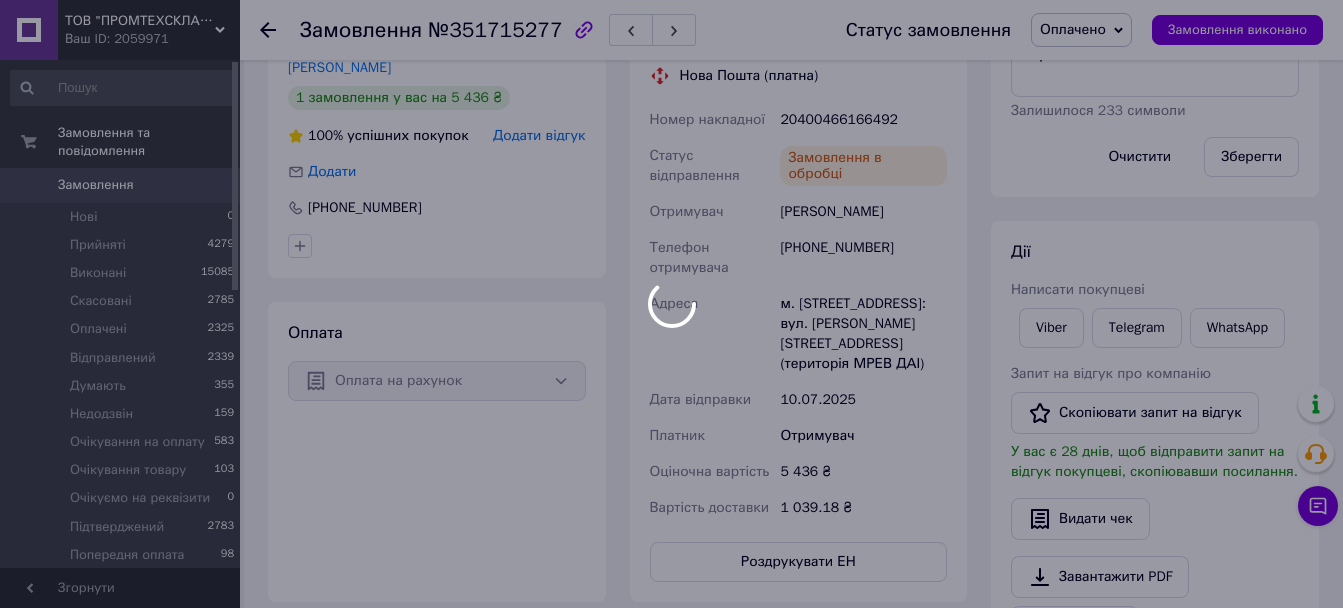 scroll, scrollTop: 0, scrollLeft: 0, axis: both 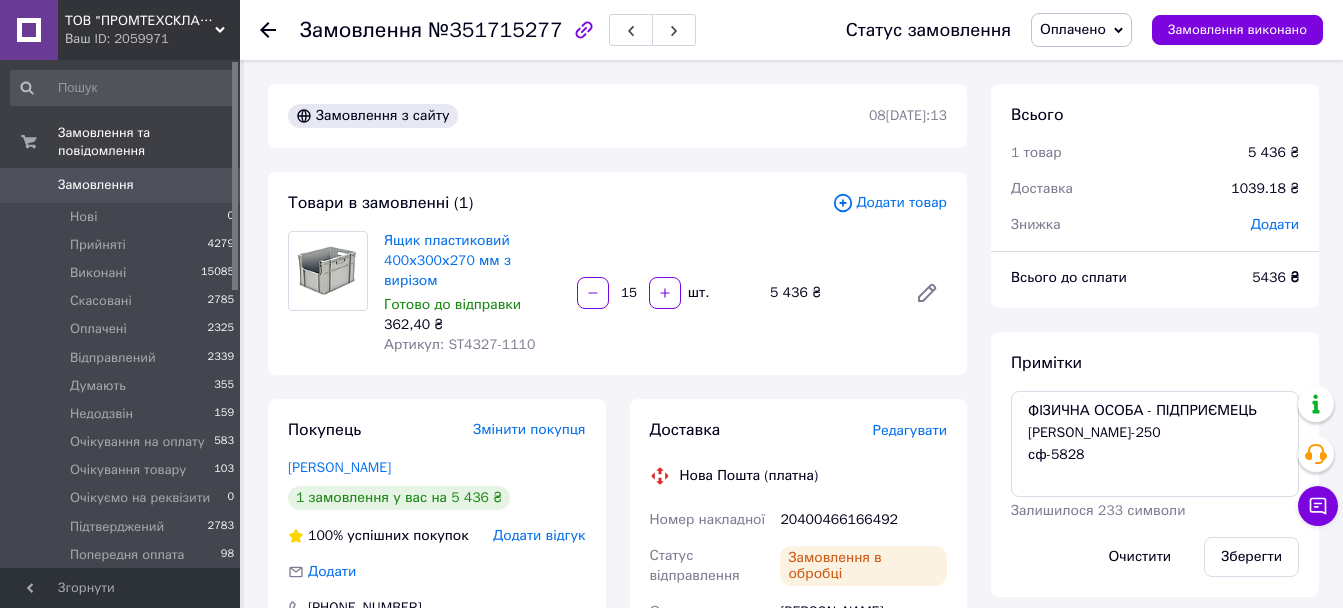 click on "Замовлення" at bounding box center [121, 185] 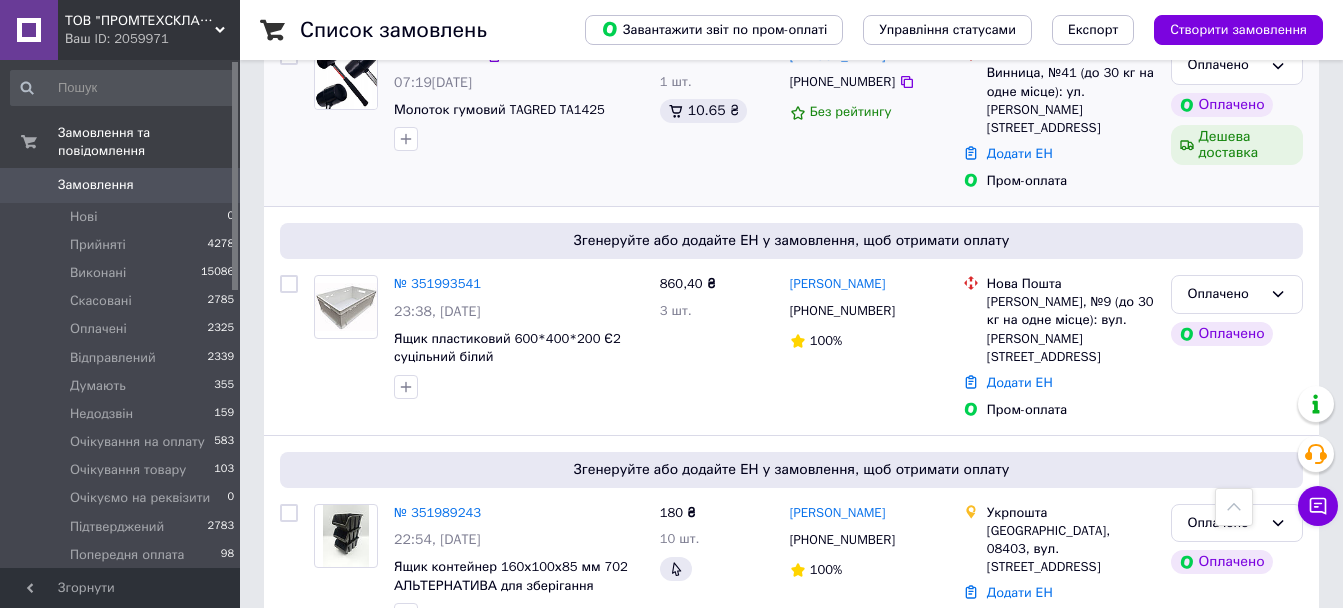 scroll, scrollTop: 200, scrollLeft: 0, axis: vertical 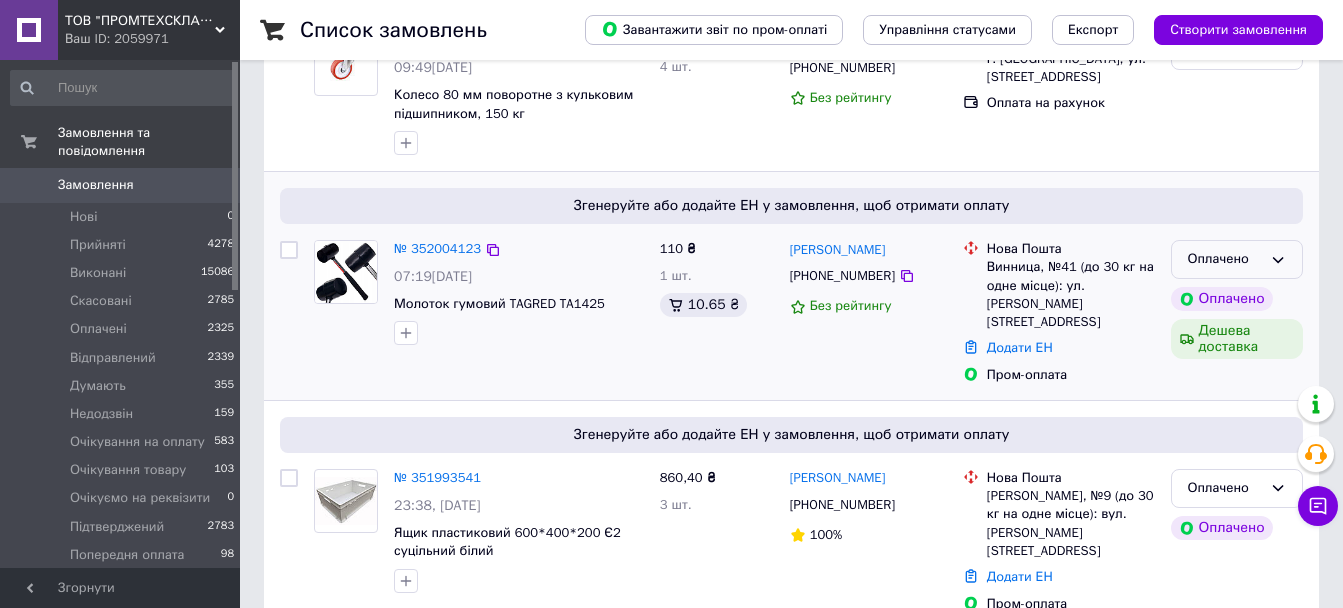 click on "Оплачено" at bounding box center [1225, 259] 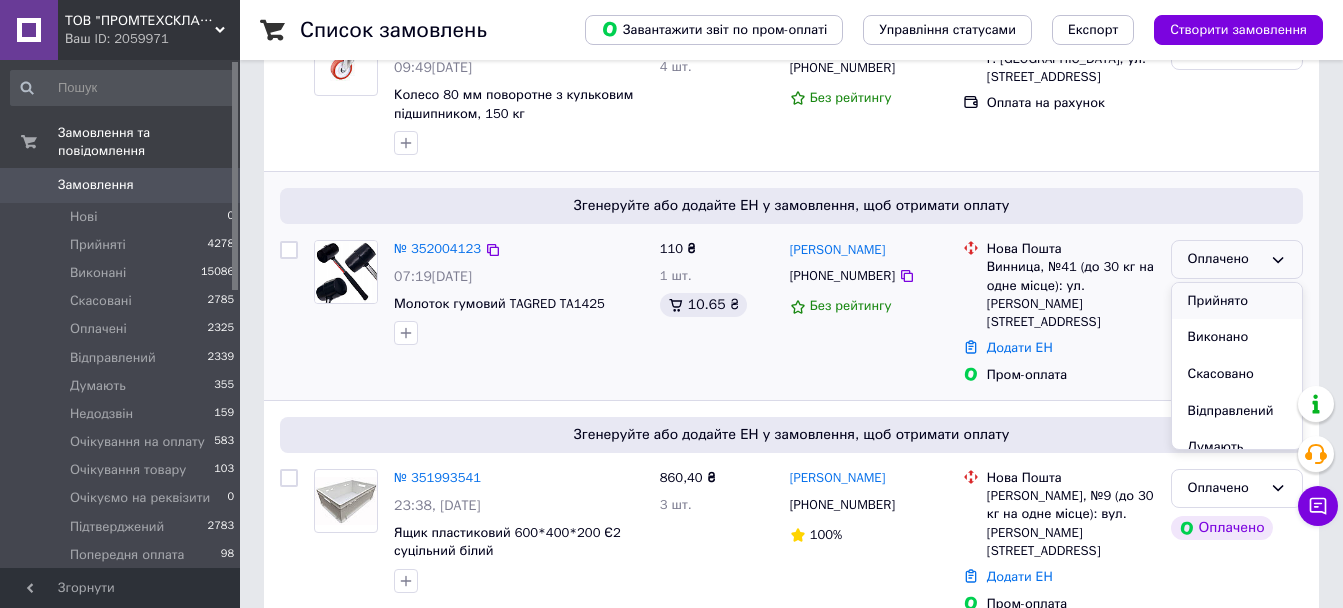 click on "Прийнято" at bounding box center (1237, 301) 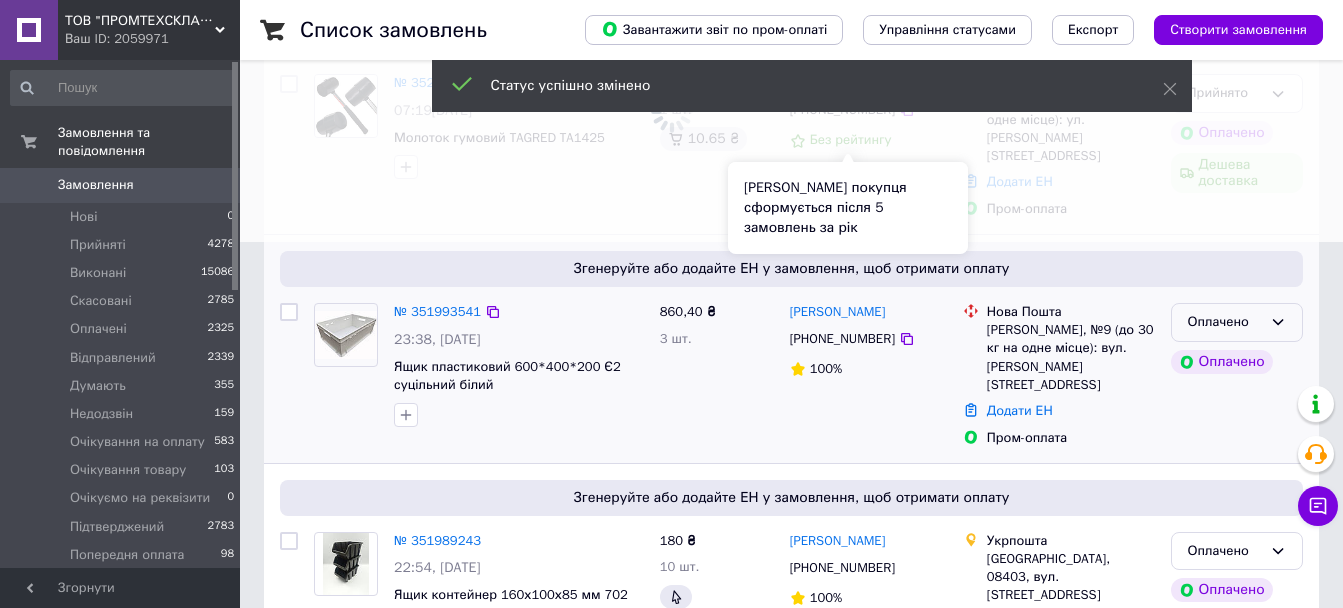 scroll, scrollTop: 400, scrollLeft: 0, axis: vertical 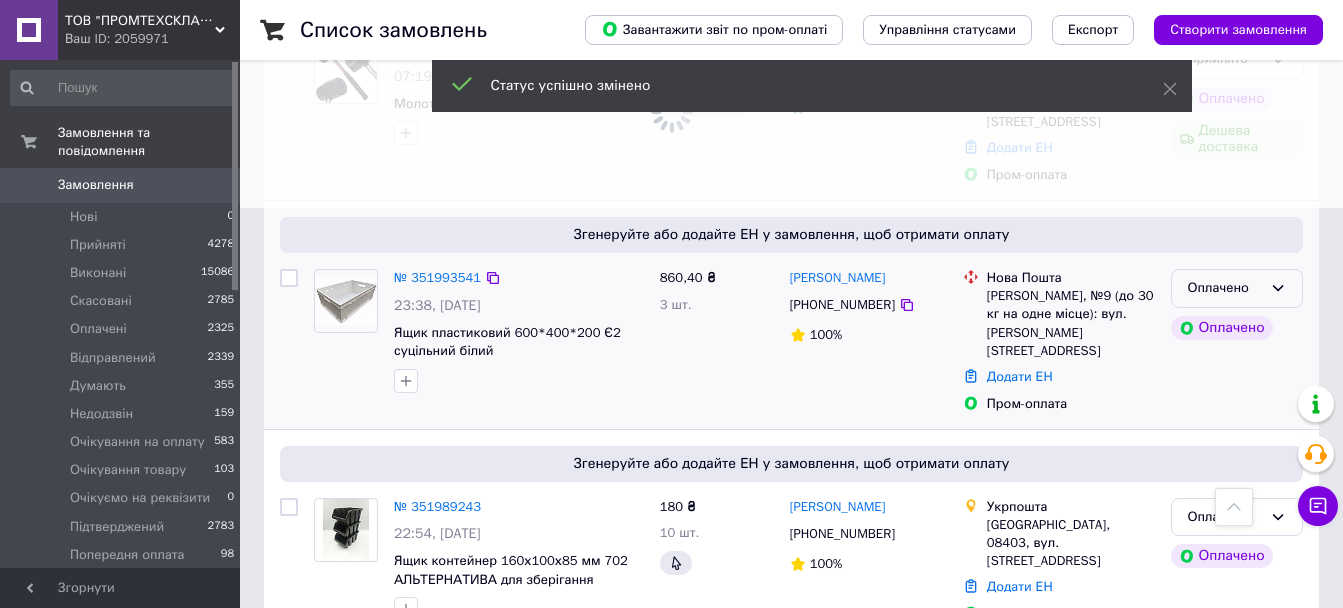 click on "Оплачено" at bounding box center [1225, 288] 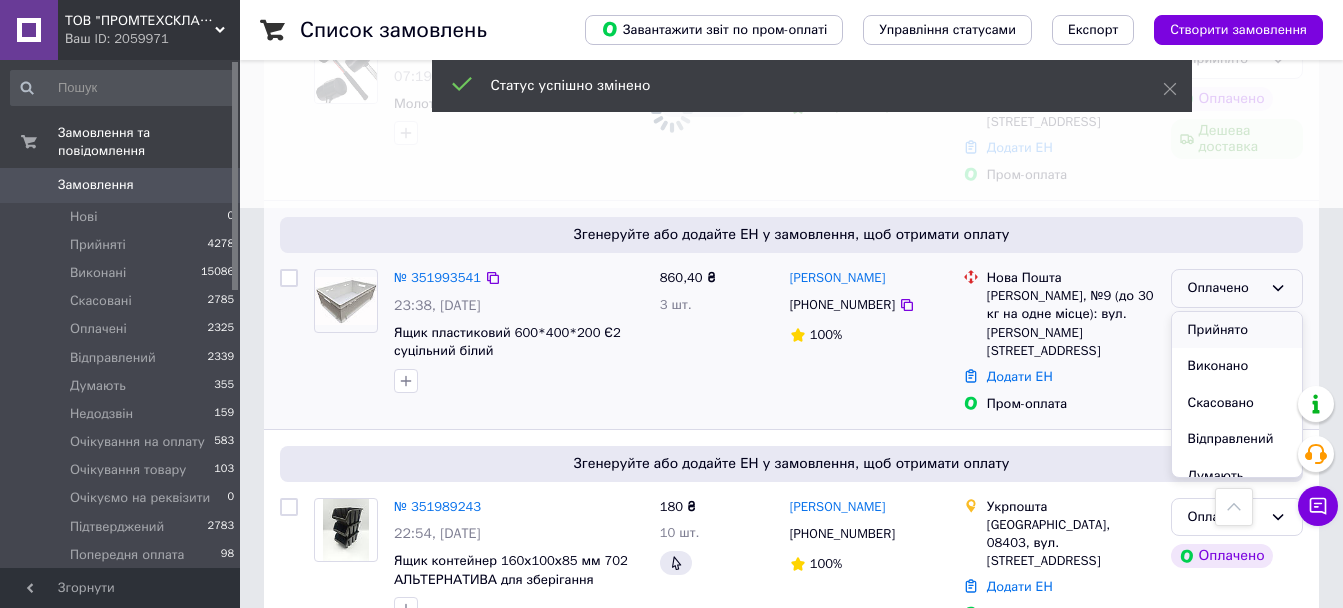 click on "Прийнято" at bounding box center [1237, 330] 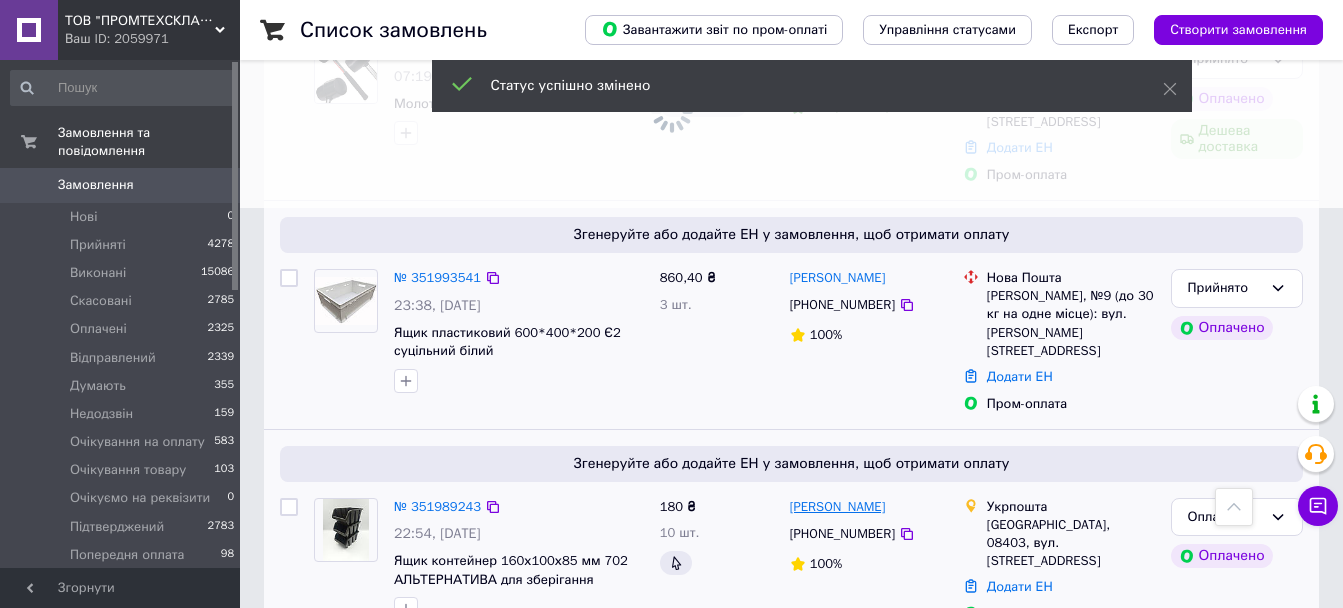 scroll, scrollTop: 600, scrollLeft: 0, axis: vertical 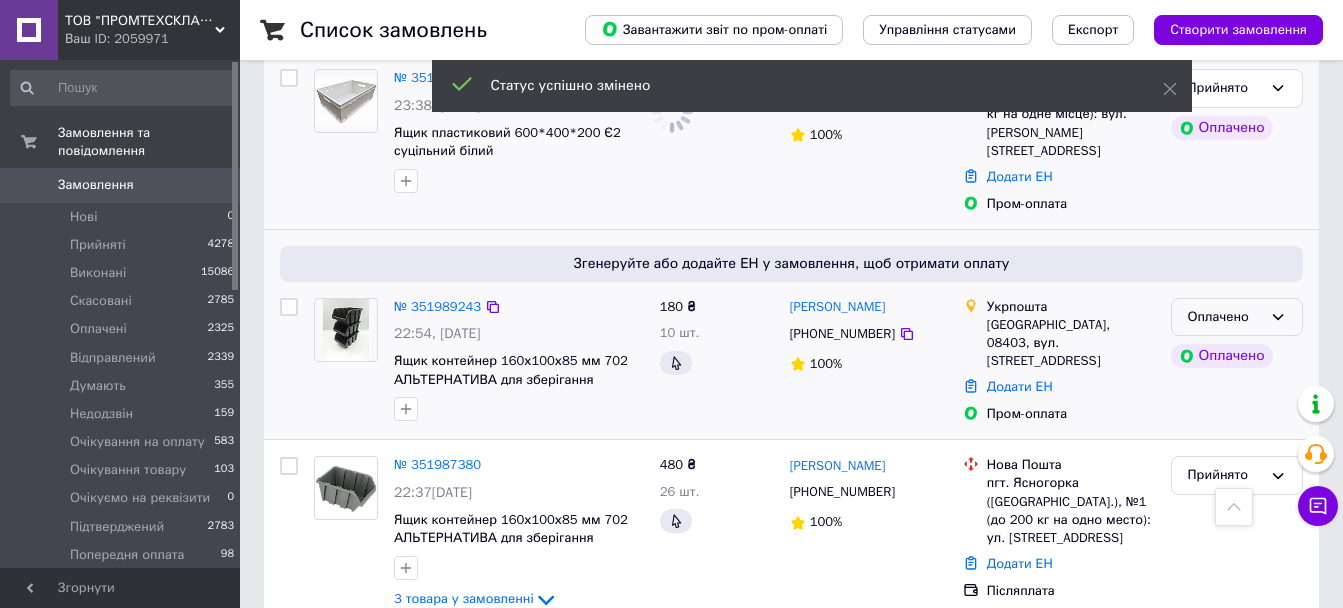 click on "Оплачено" at bounding box center (1225, 317) 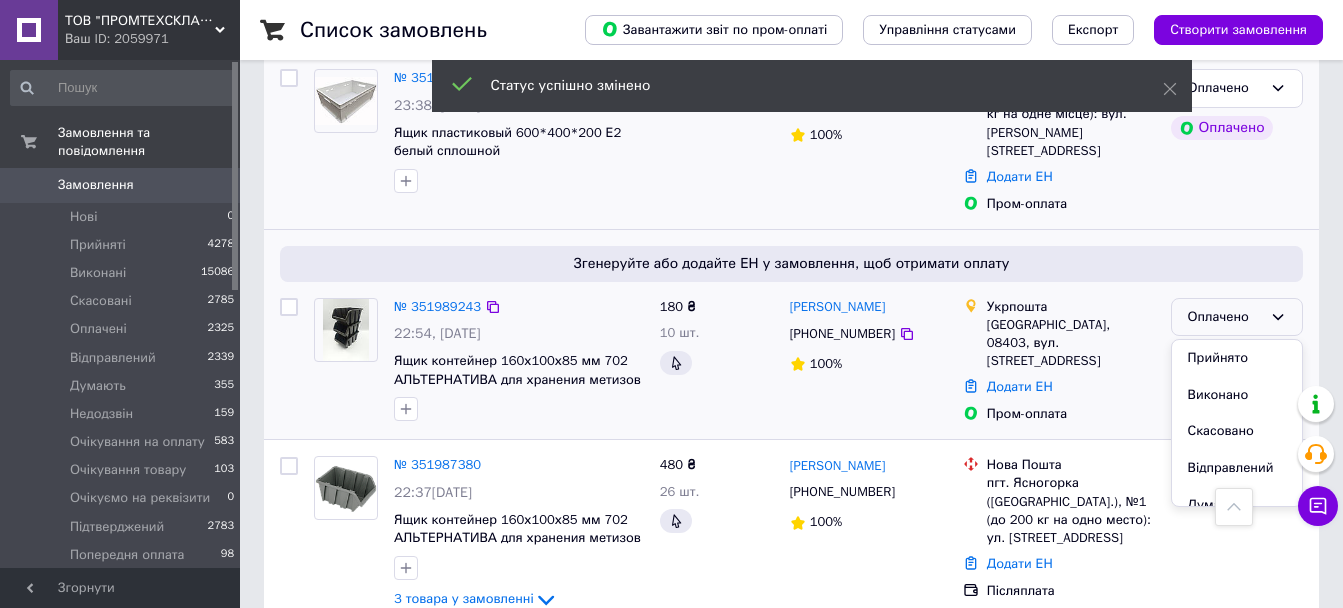 click on "Оплачено" at bounding box center (1225, 317) 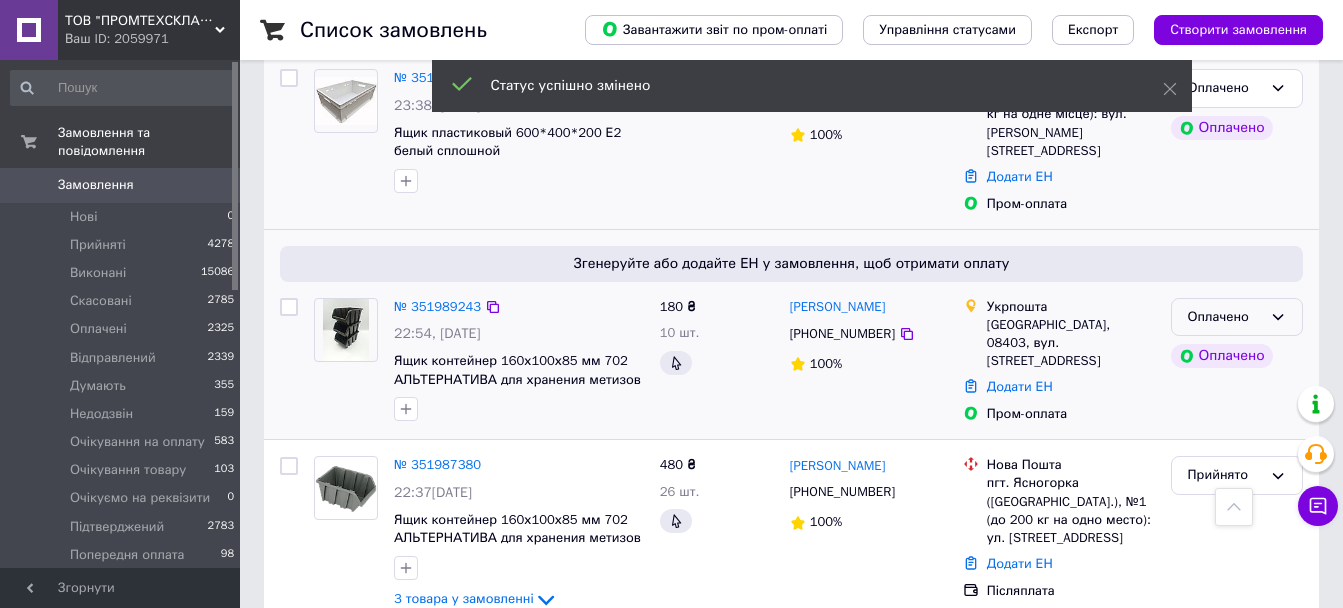 click on "Оплачено" at bounding box center [1225, 317] 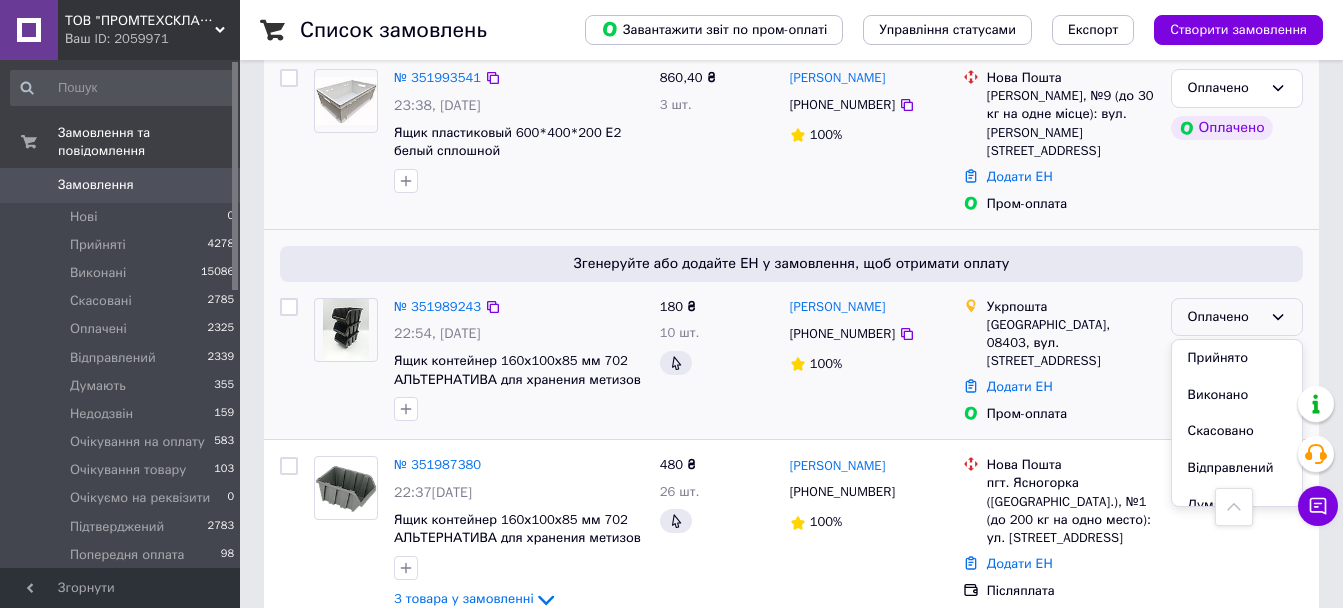 drag, startPoint x: 1213, startPoint y: 321, endPoint x: 1063, endPoint y: 322, distance: 150.00333 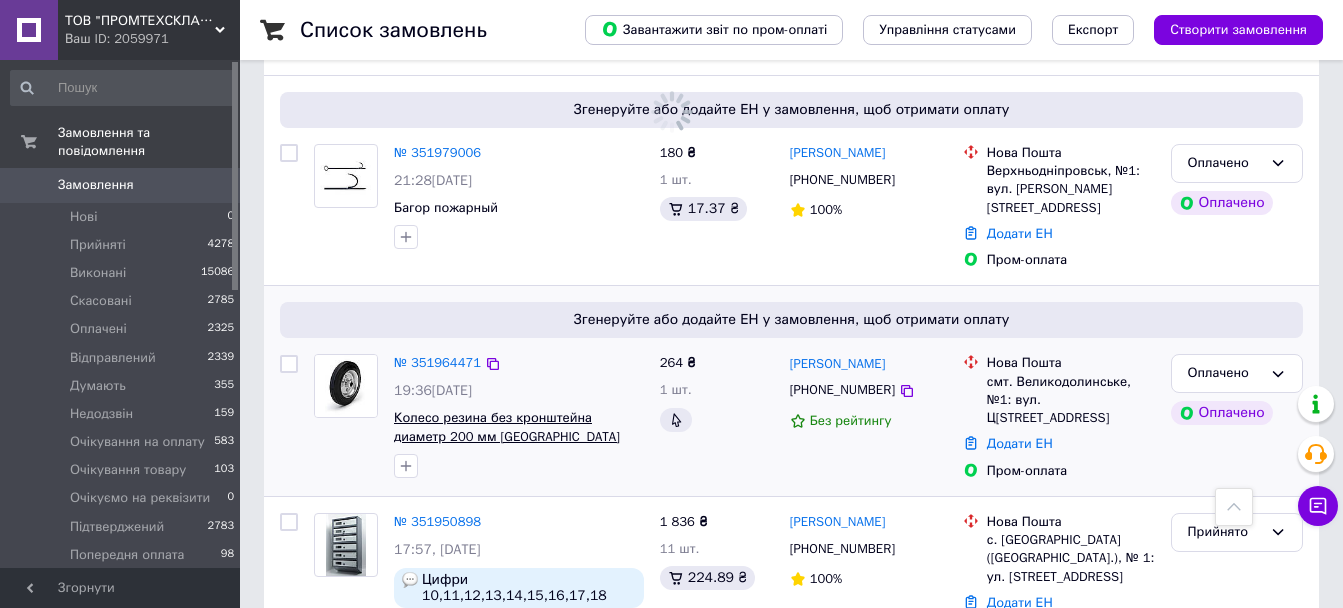 scroll, scrollTop: 1200, scrollLeft: 0, axis: vertical 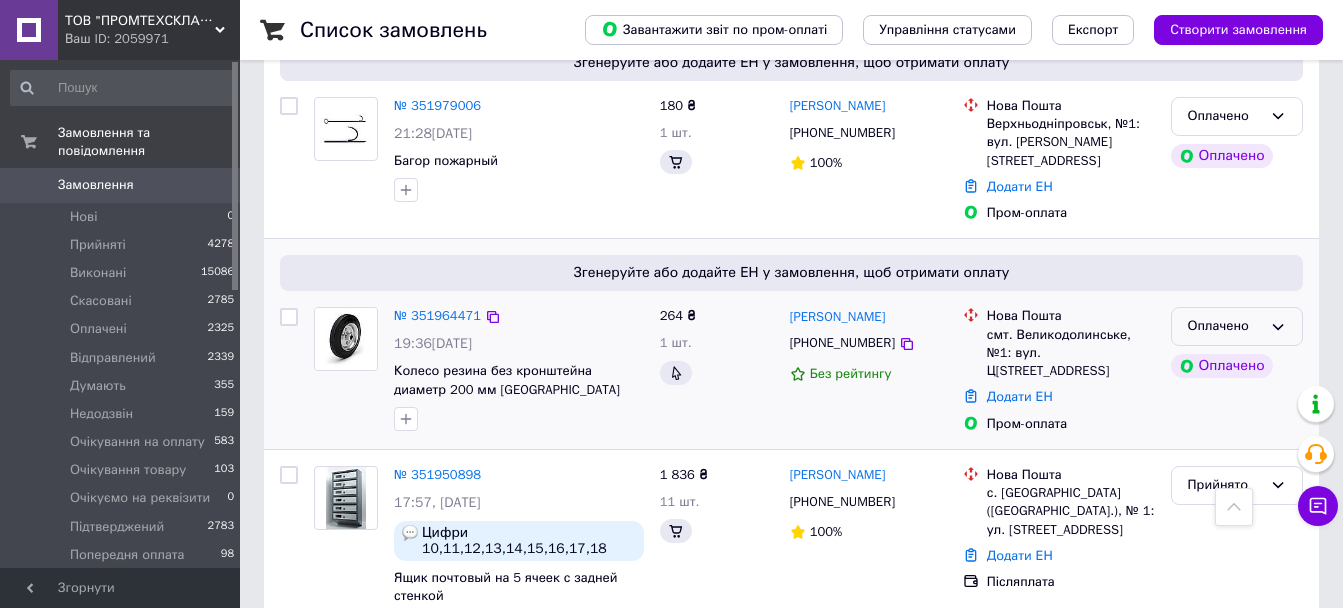 click on "Оплачено" at bounding box center [1225, 326] 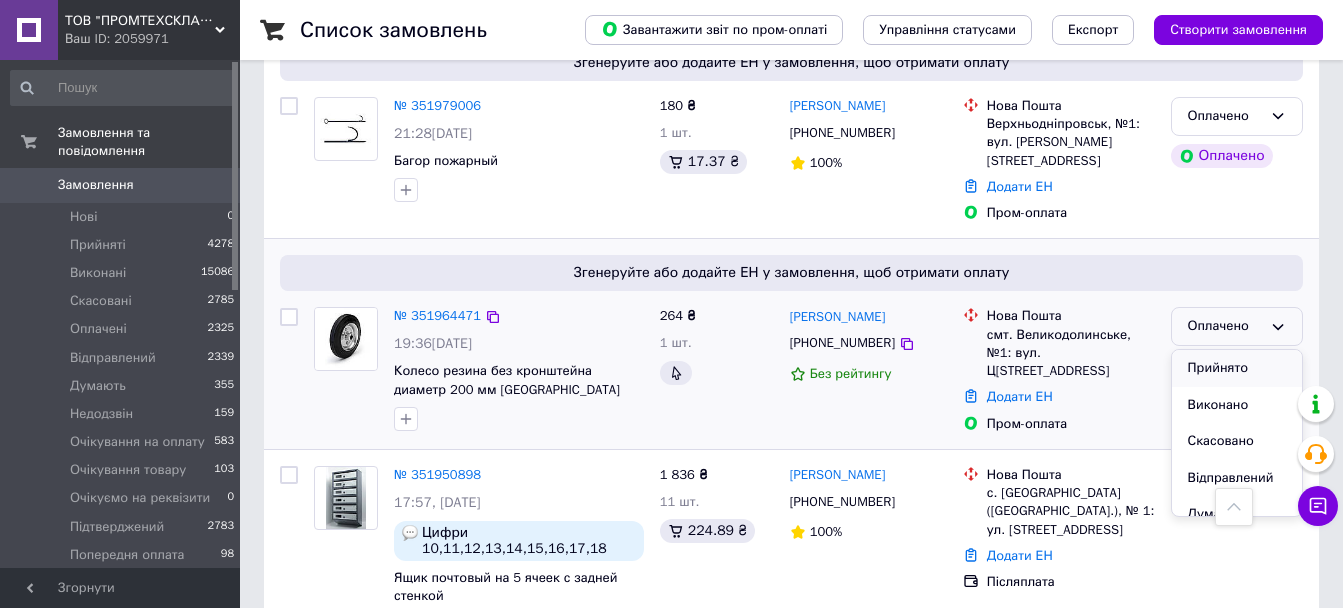 click on "Прийнято" at bounding box center [1237, 368] 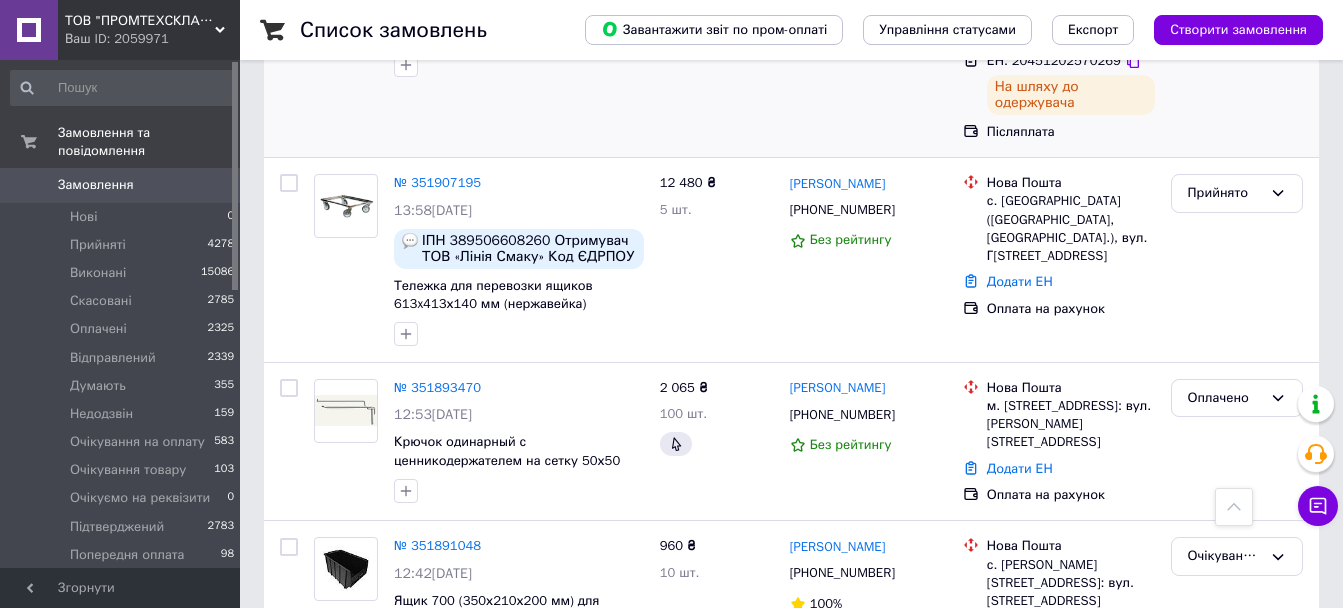 scroll, scrollTop: 2800, scrollLeft: 0, axis: vertical 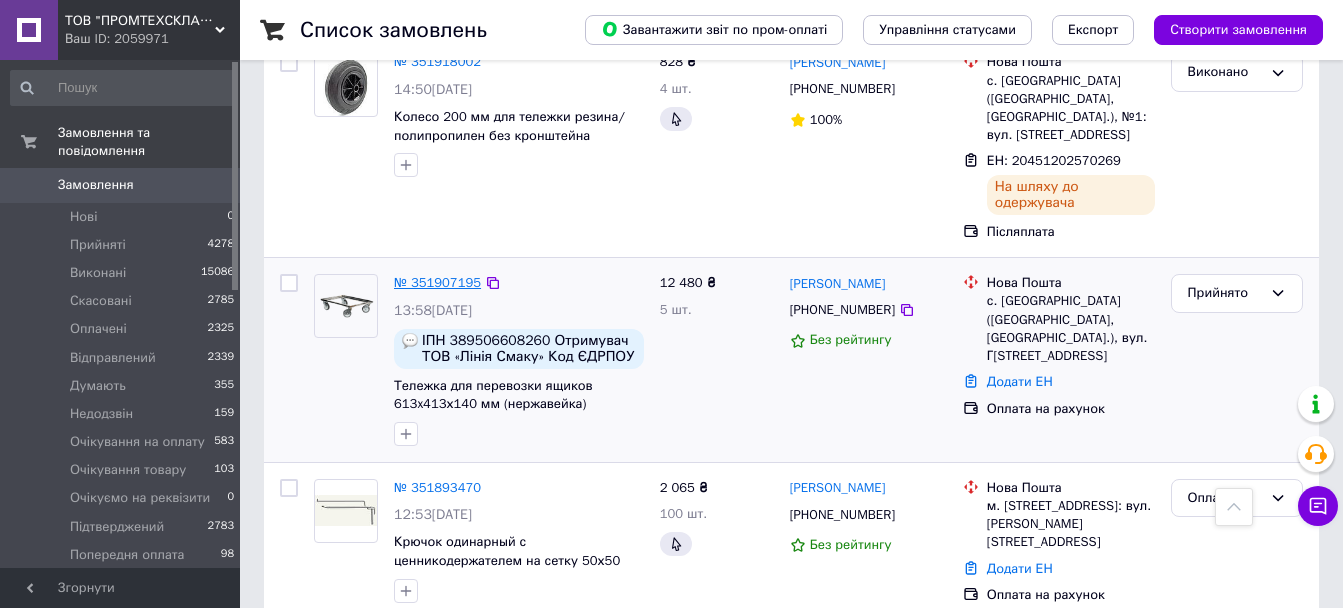 click on "№ 351907195" at bounding box center (437, 282) 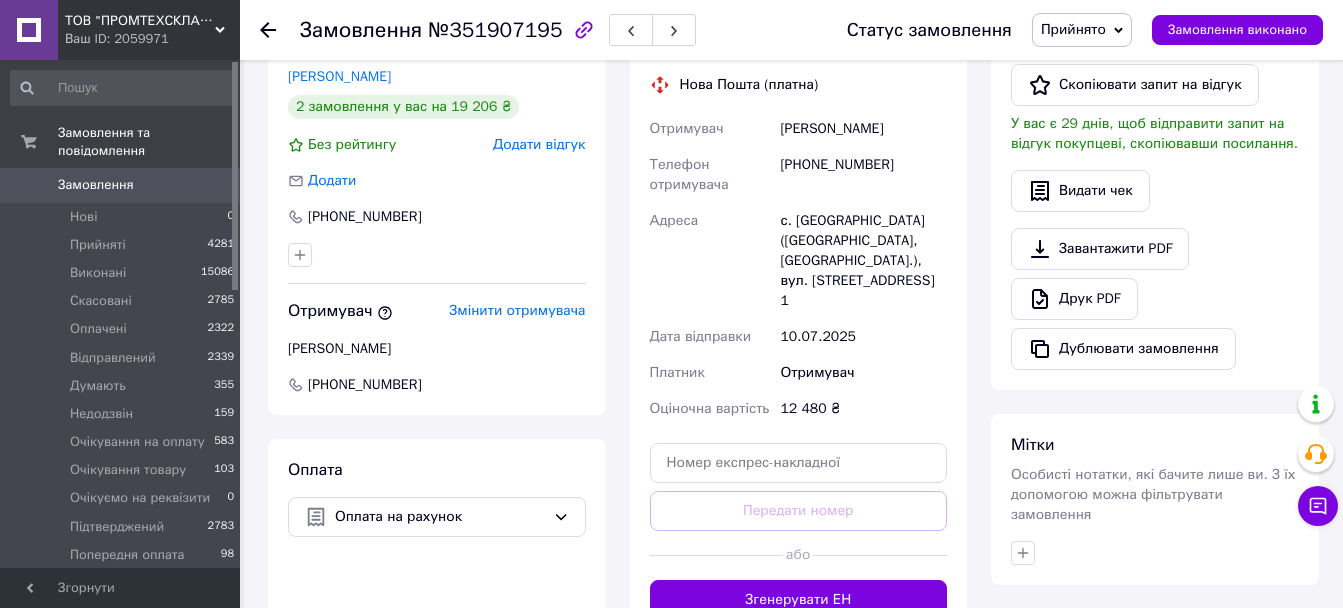 scroll, scrollTop: 409, scrollLeft: 0, axis: vertical 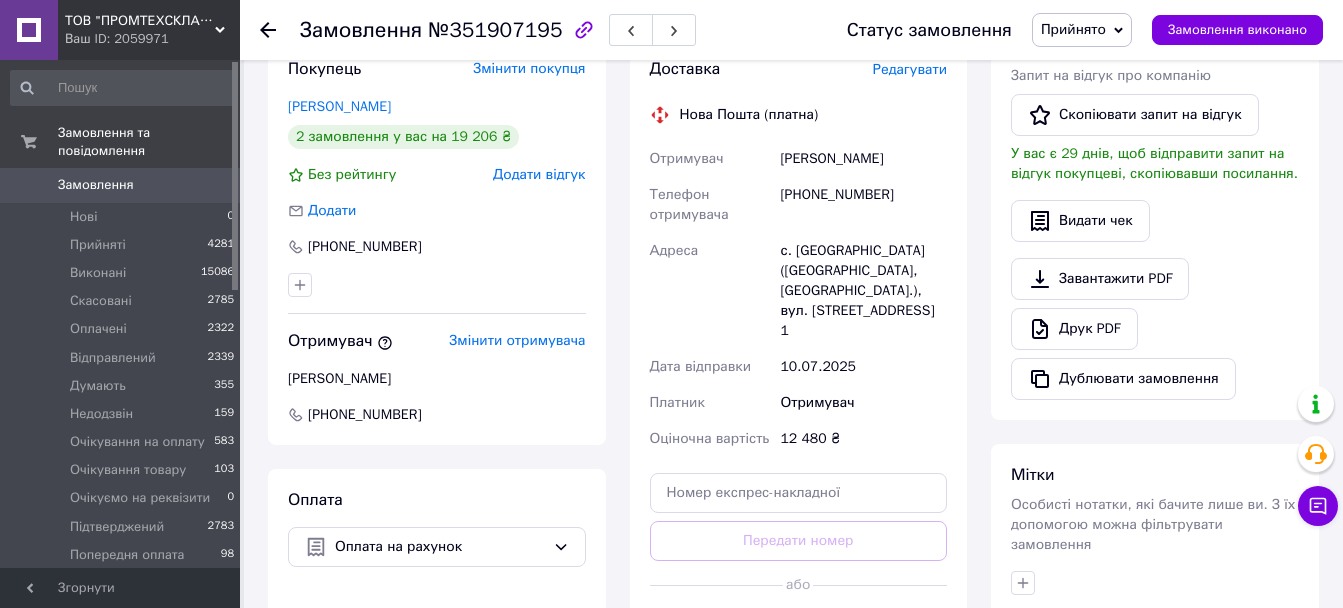 click on "[PHONE_NUMBER]" at bounding box center (863, 205) 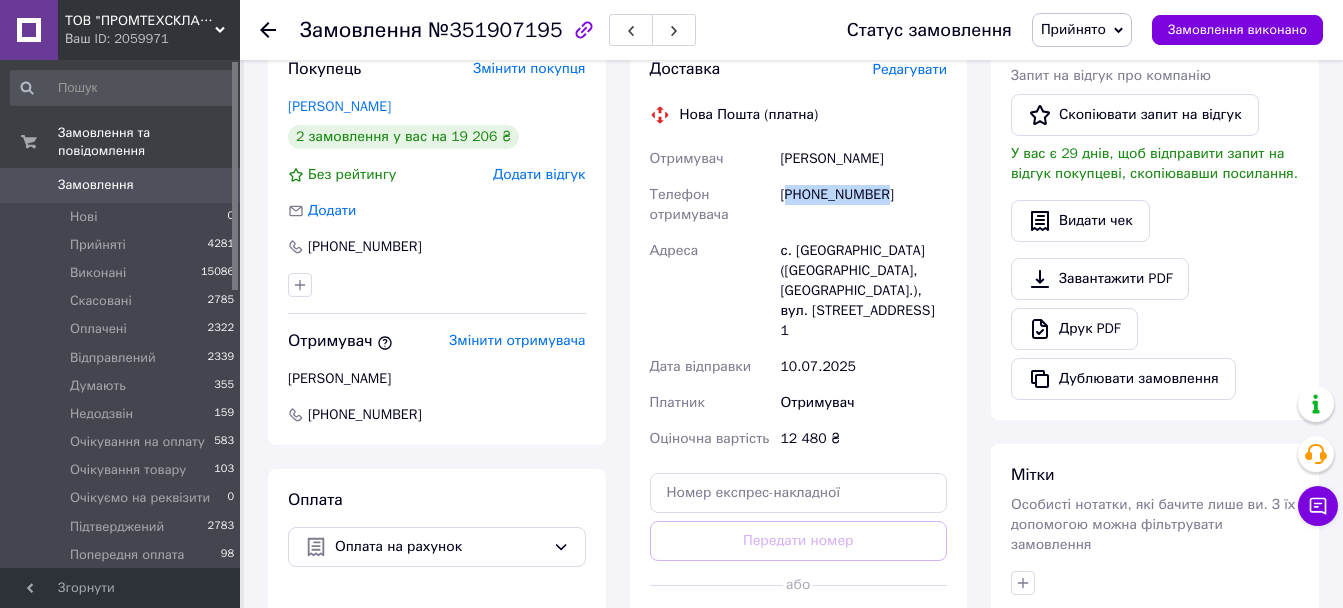 click on "[PHONE_NUMBER]" at bounding box center [863, 205] 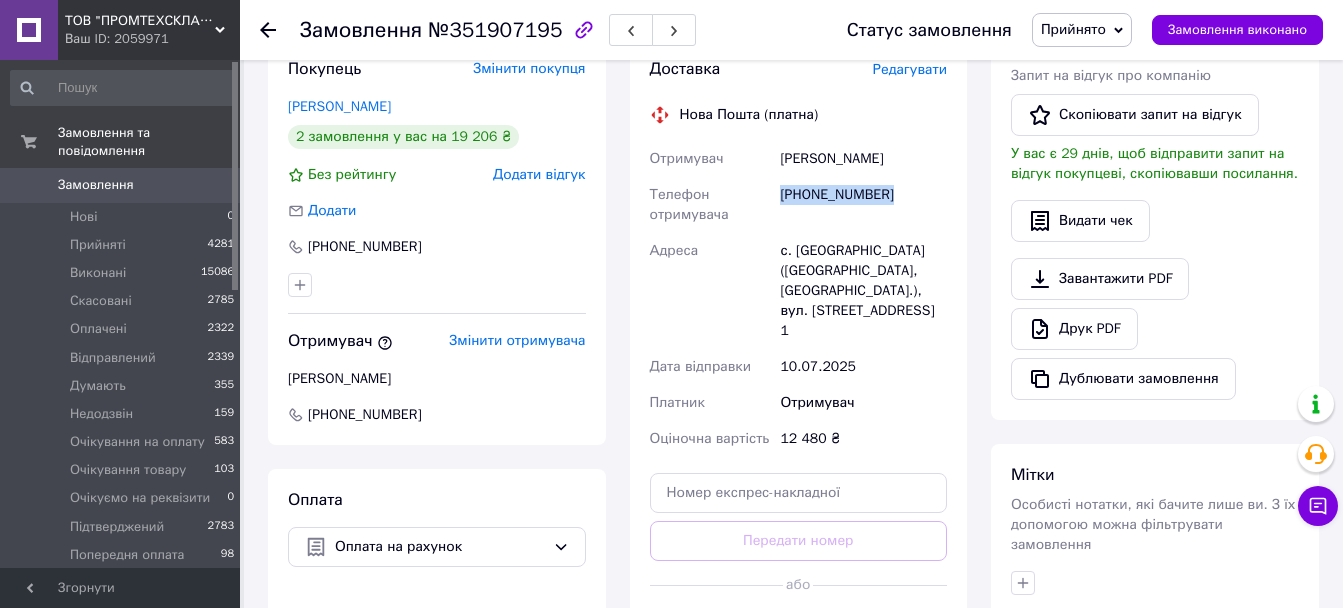 click on "[PHONE_NUMBER]" at bounding box center (863, 205) 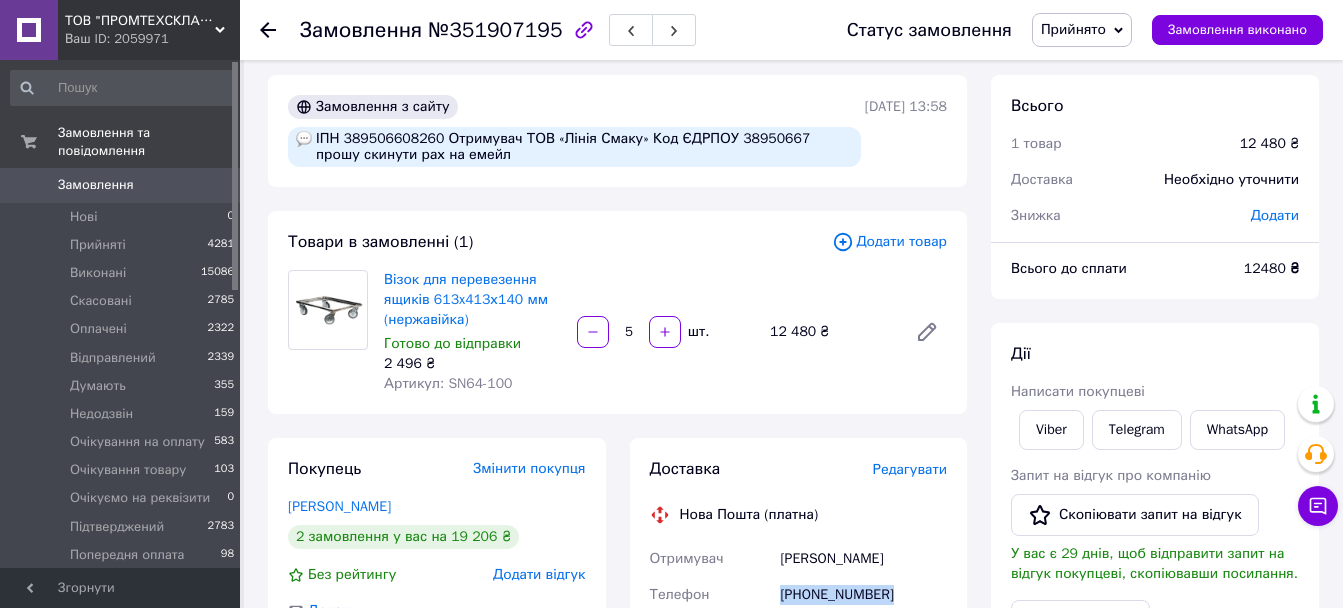 scroll, scrollTop: 309, scrollLeft: 0, axis: vertical 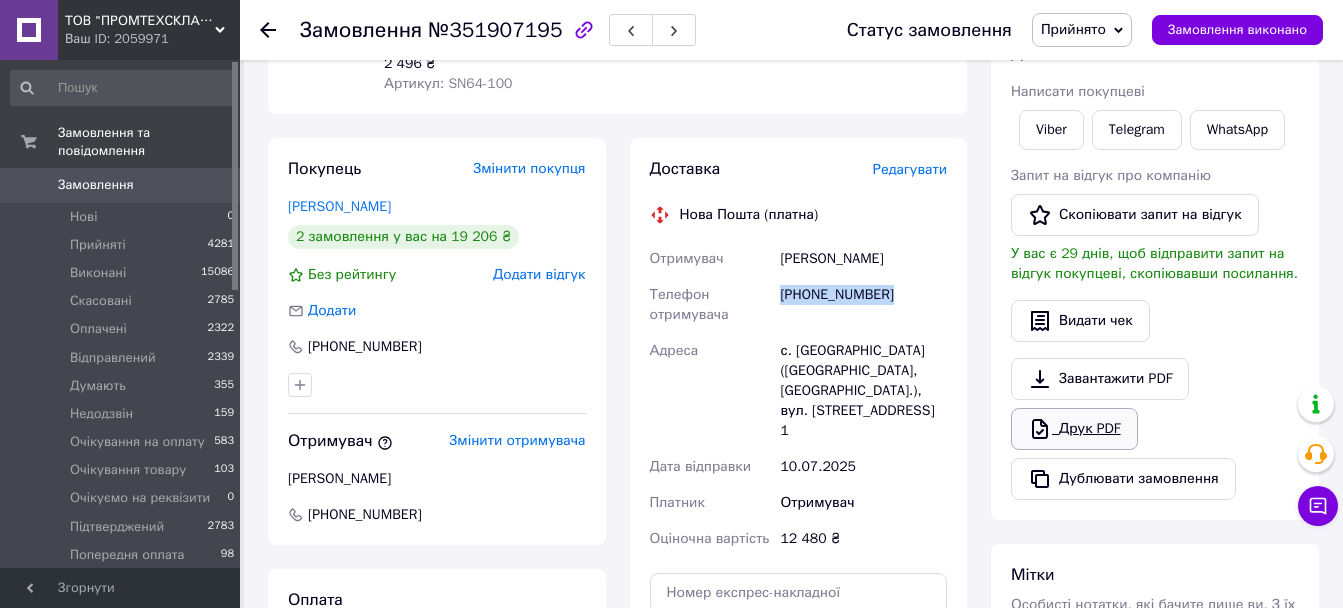 click on "Друк PDF" at bounding box center [1074, 429] 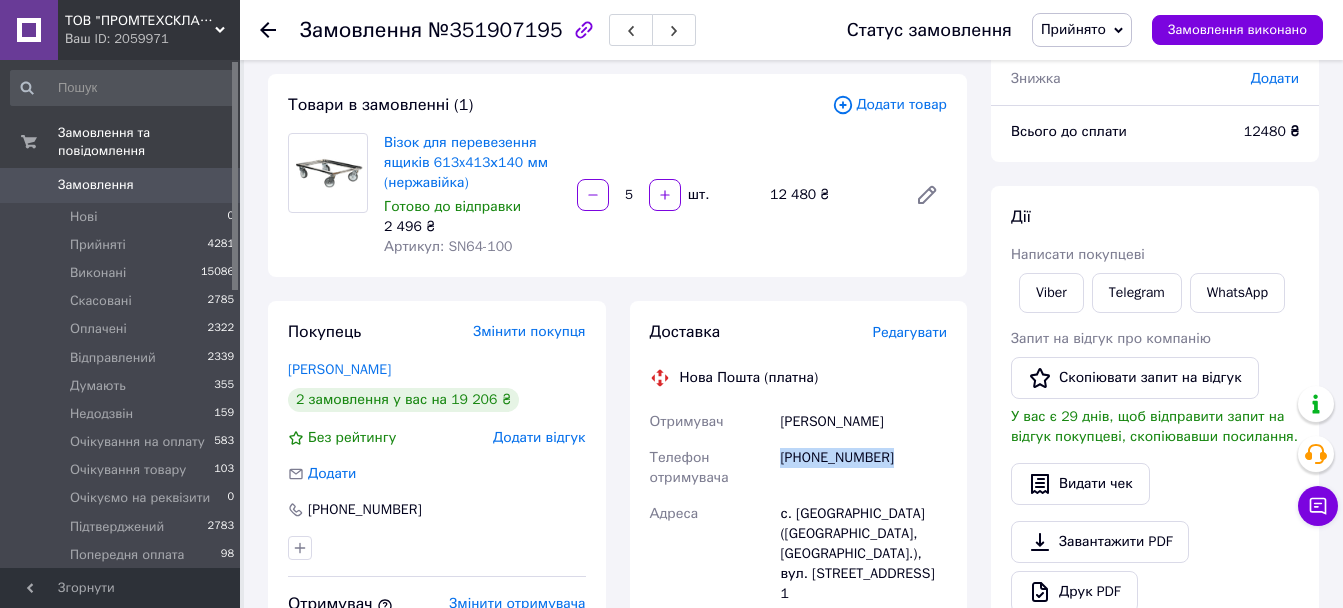 scroll, scrollTop: 109, scrollLeft: 0, axis: vertical 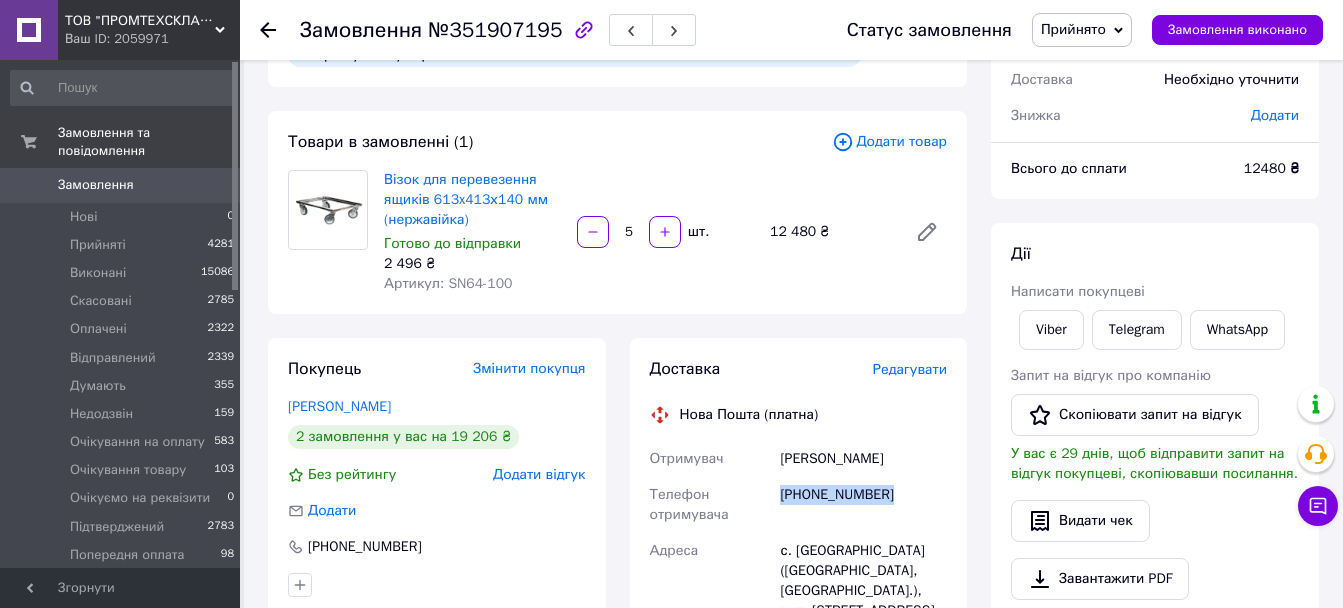 click on "Замовлення 0" at bounding box center (123, 185) 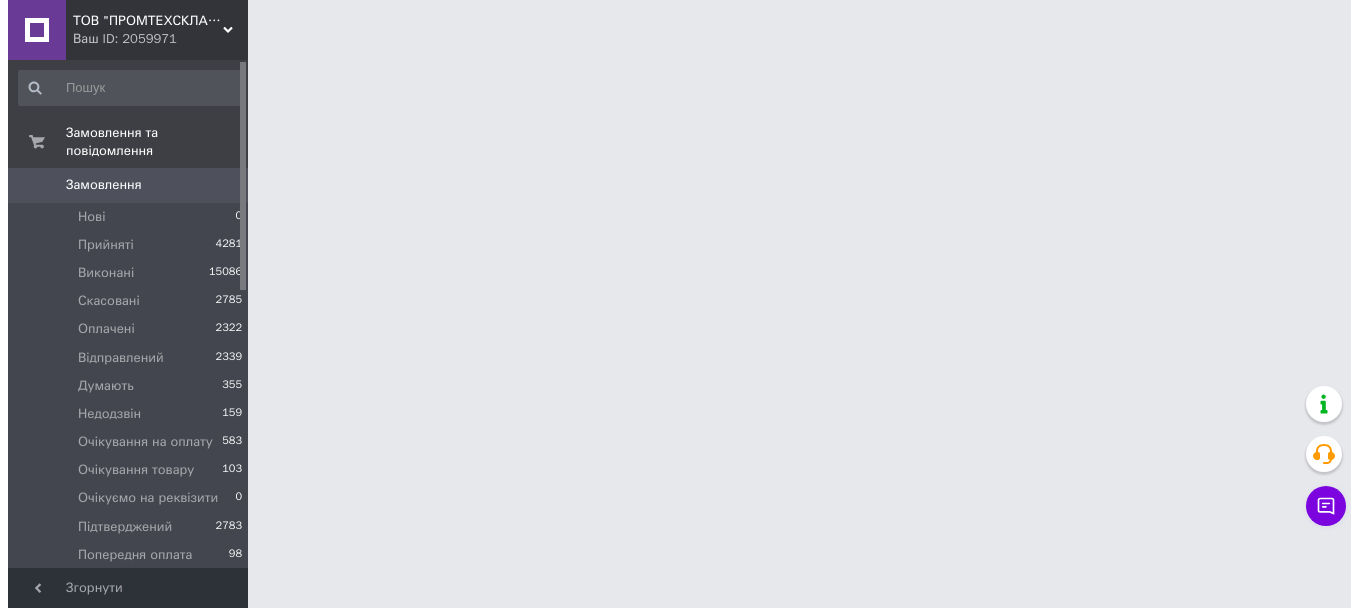 scroll, scrollTop: 0, scrollLeft: 0, axis: both 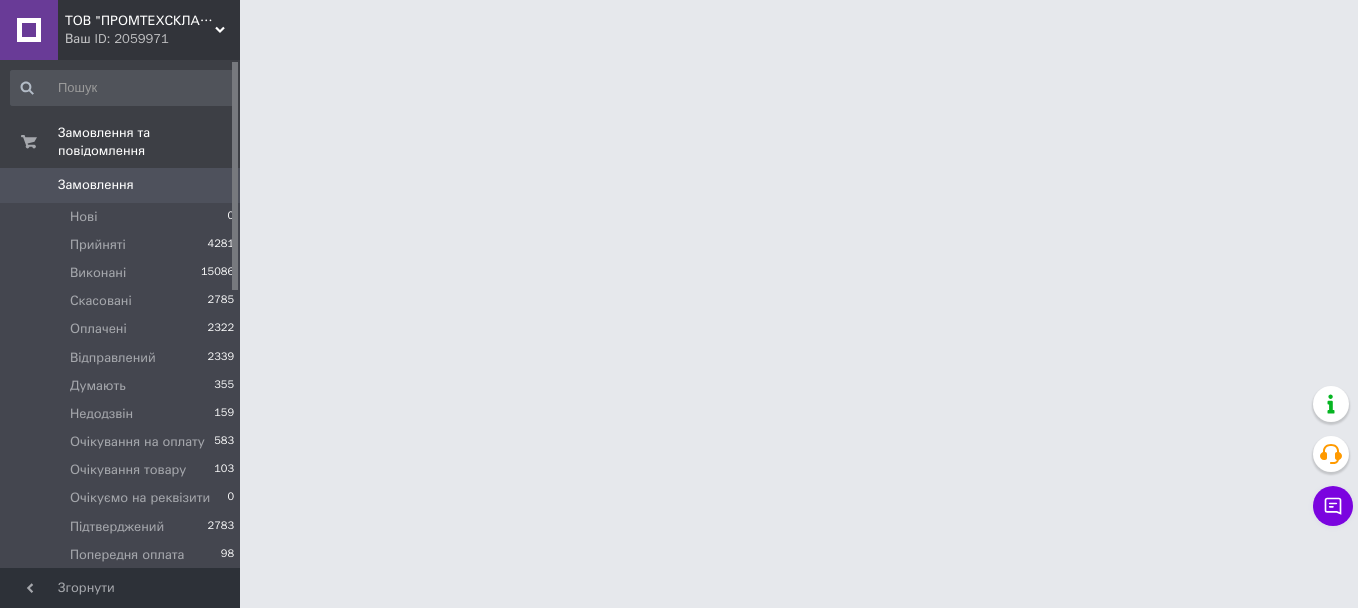 click on "Замовлення" at bounding box center [121, 185] 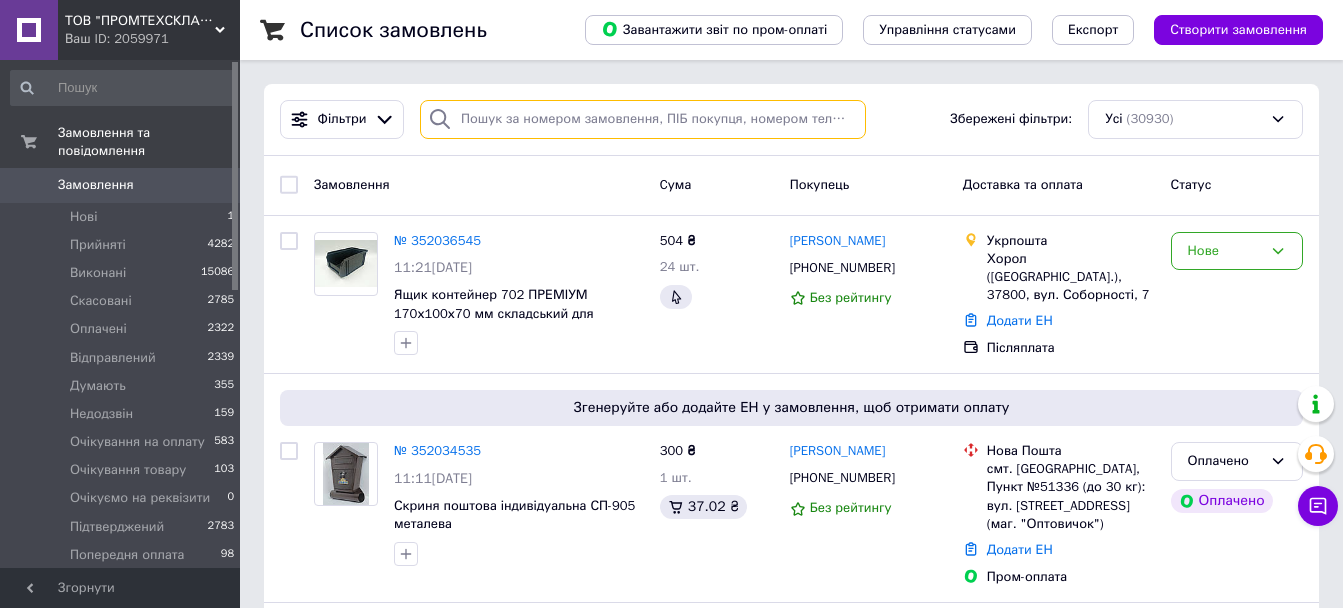 click at bounding box center (643, 119) 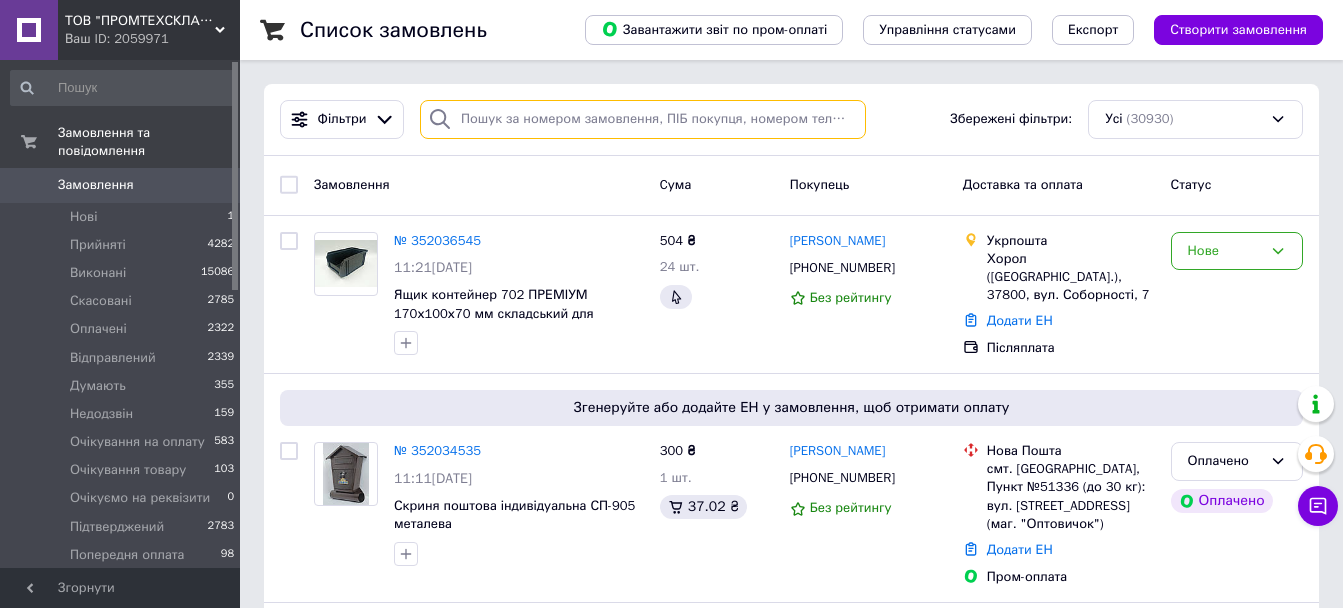 paste on "Росінська" 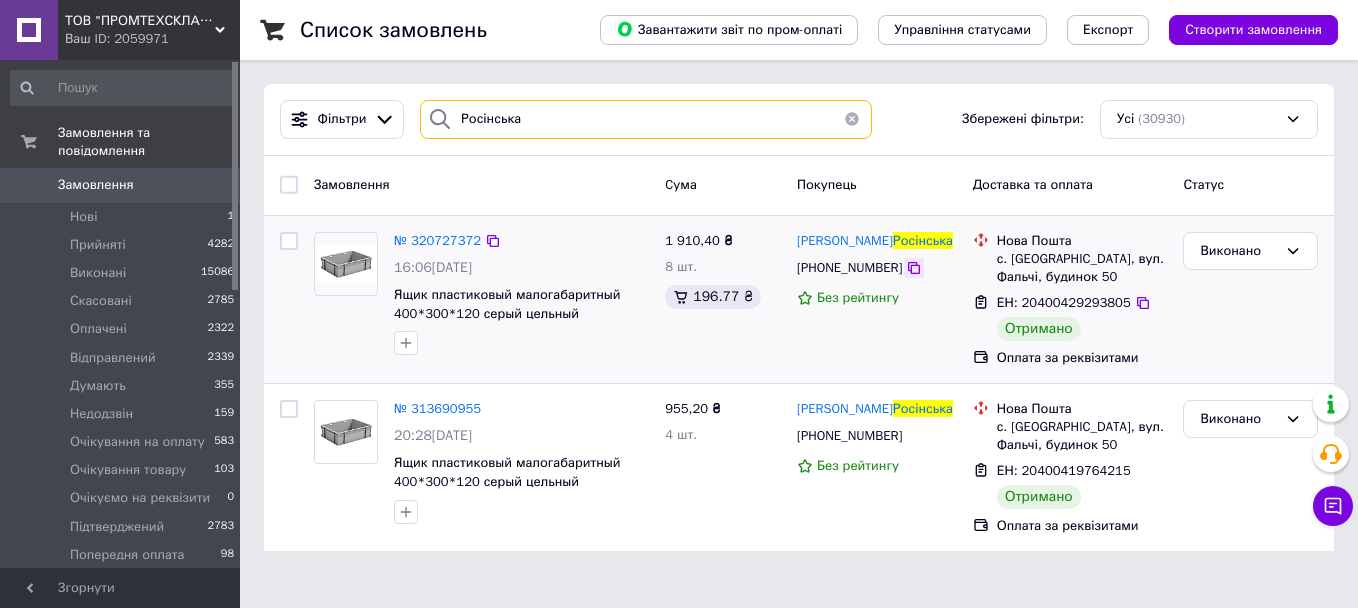 type on "Росінська" 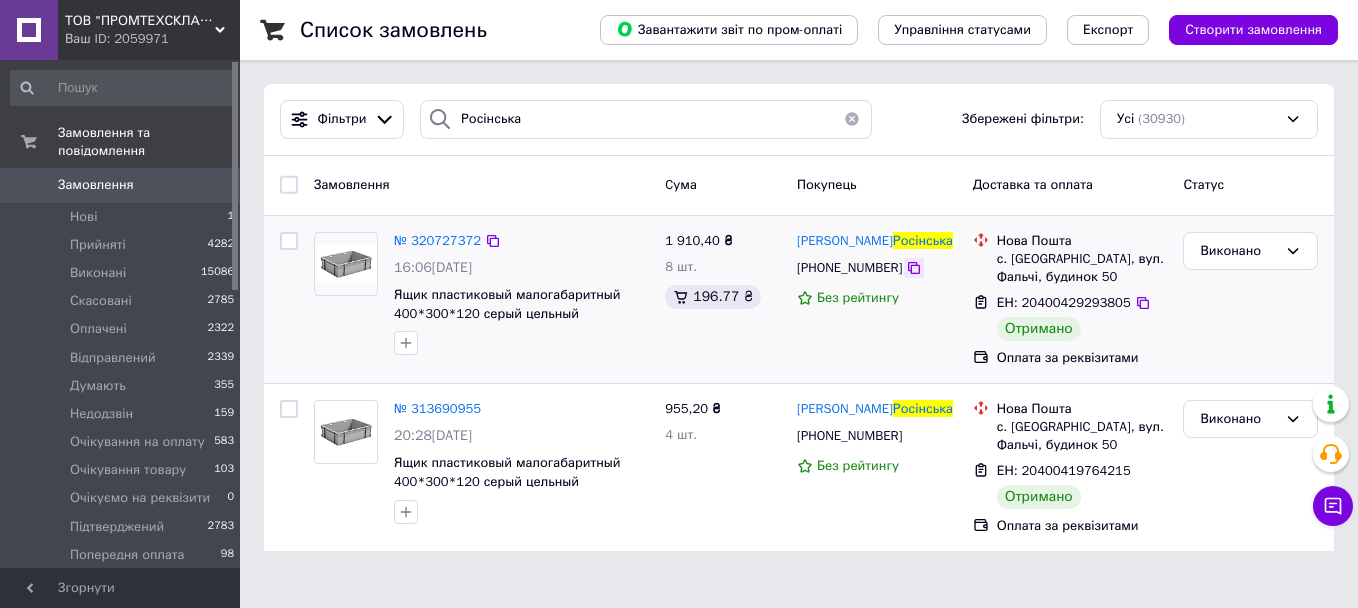 click 